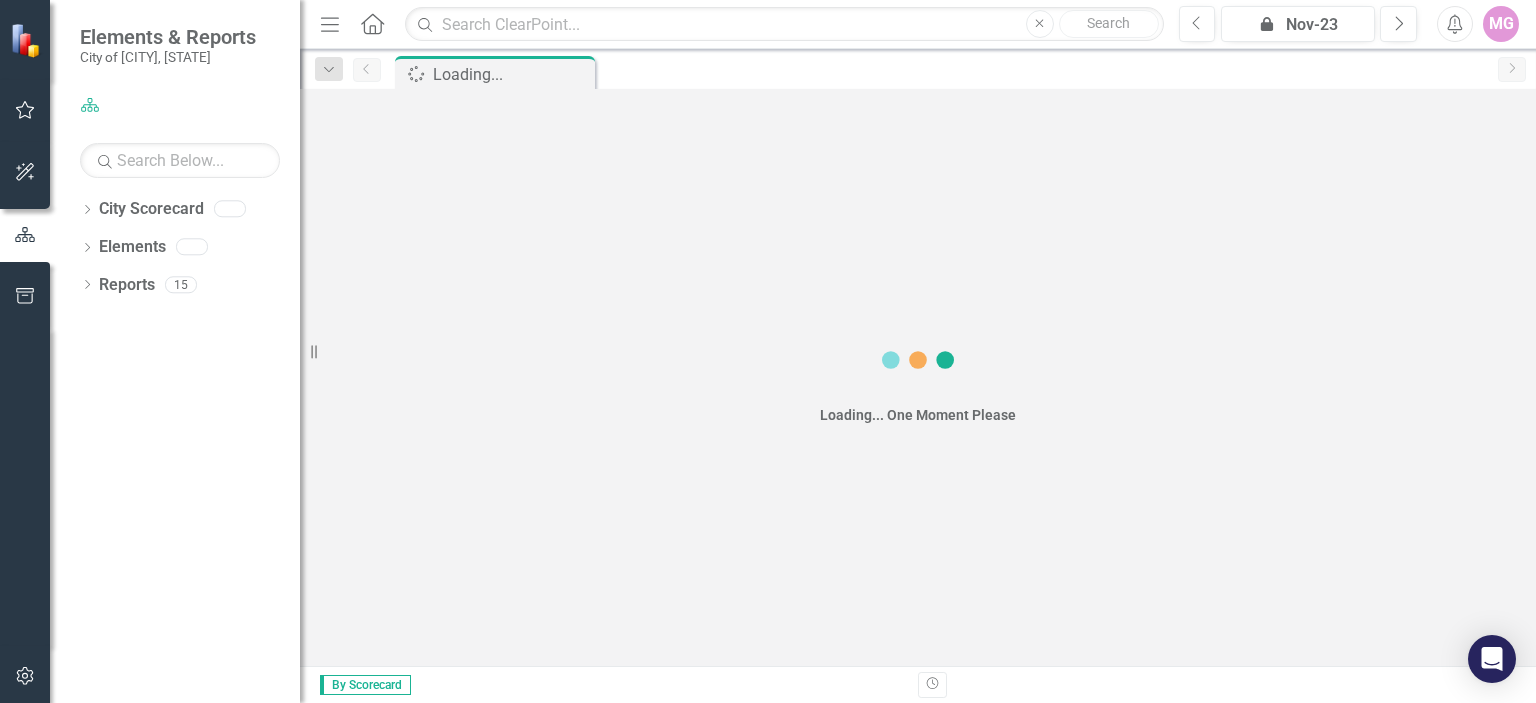 scroll, scrollTop: 0, scrollLeft: 0, axis: both 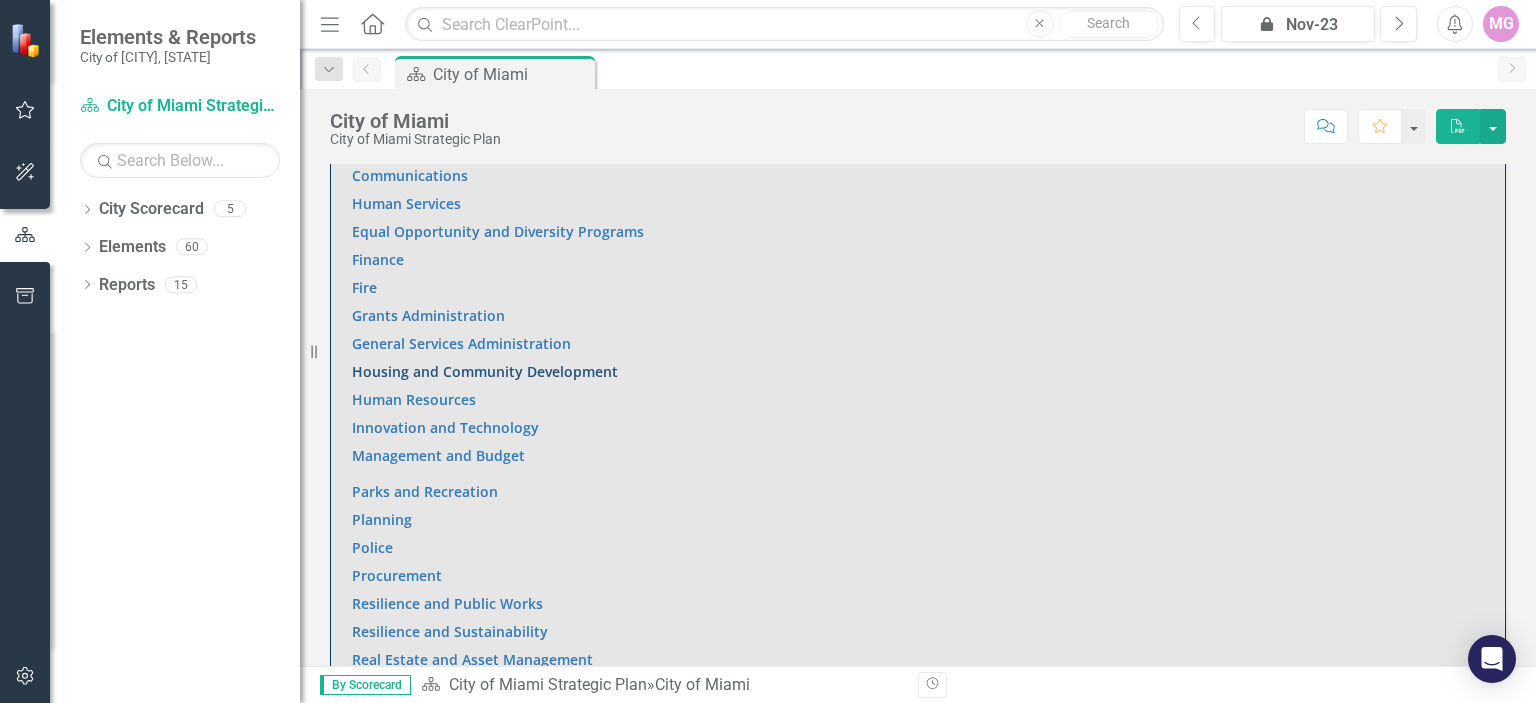 click on "Housing and Community Development" at bounding box center [485, 371] 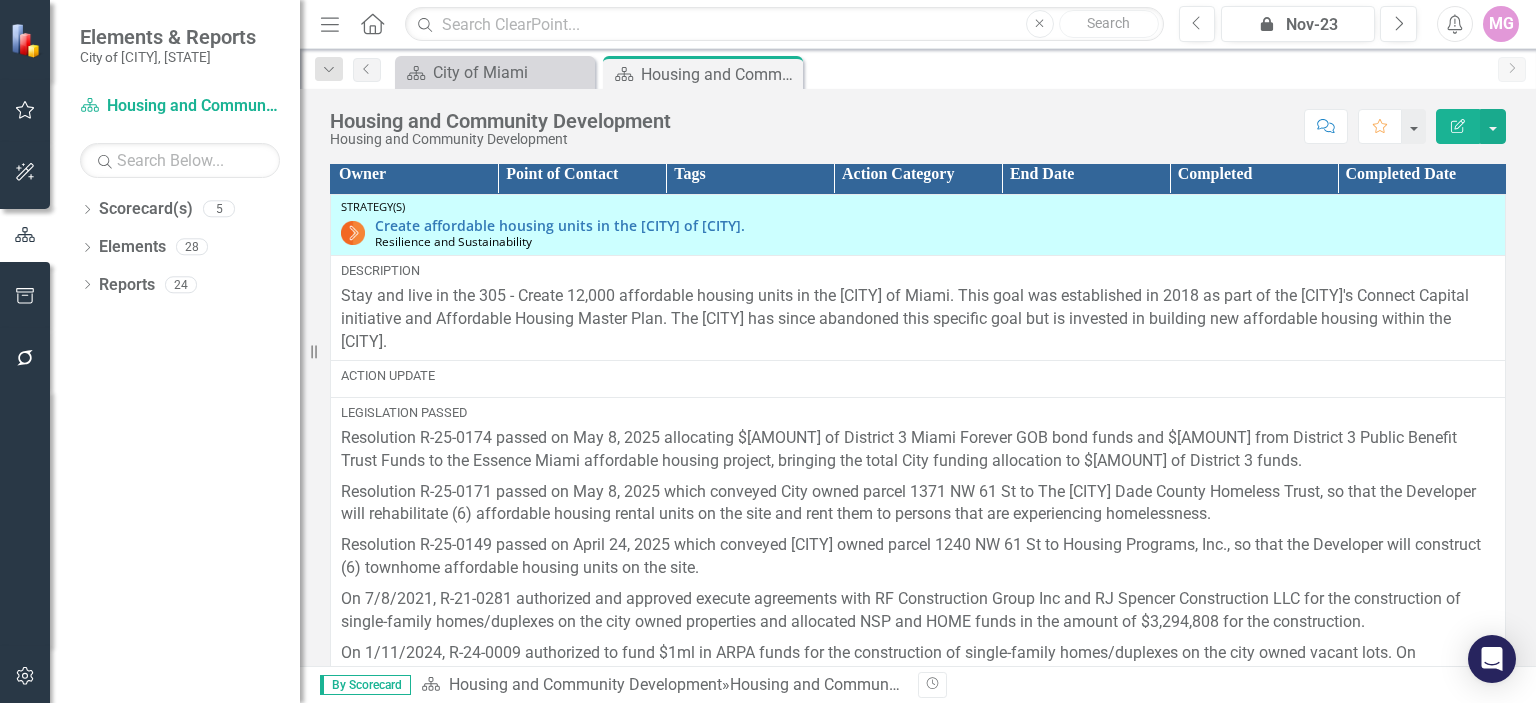 scroll, scrollTop: 2246, scrollLeft: 0, axis: vertical 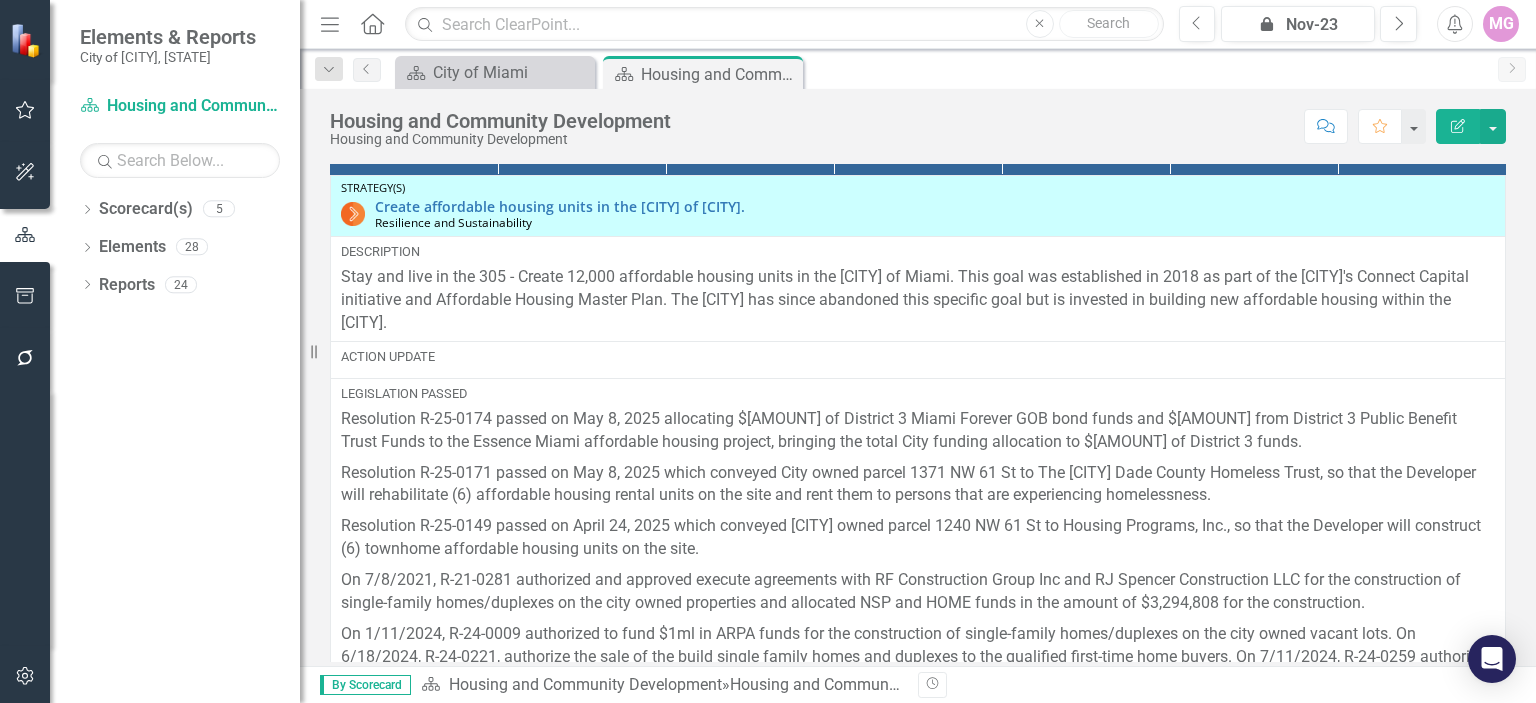 click at bounding box center (353, 214) 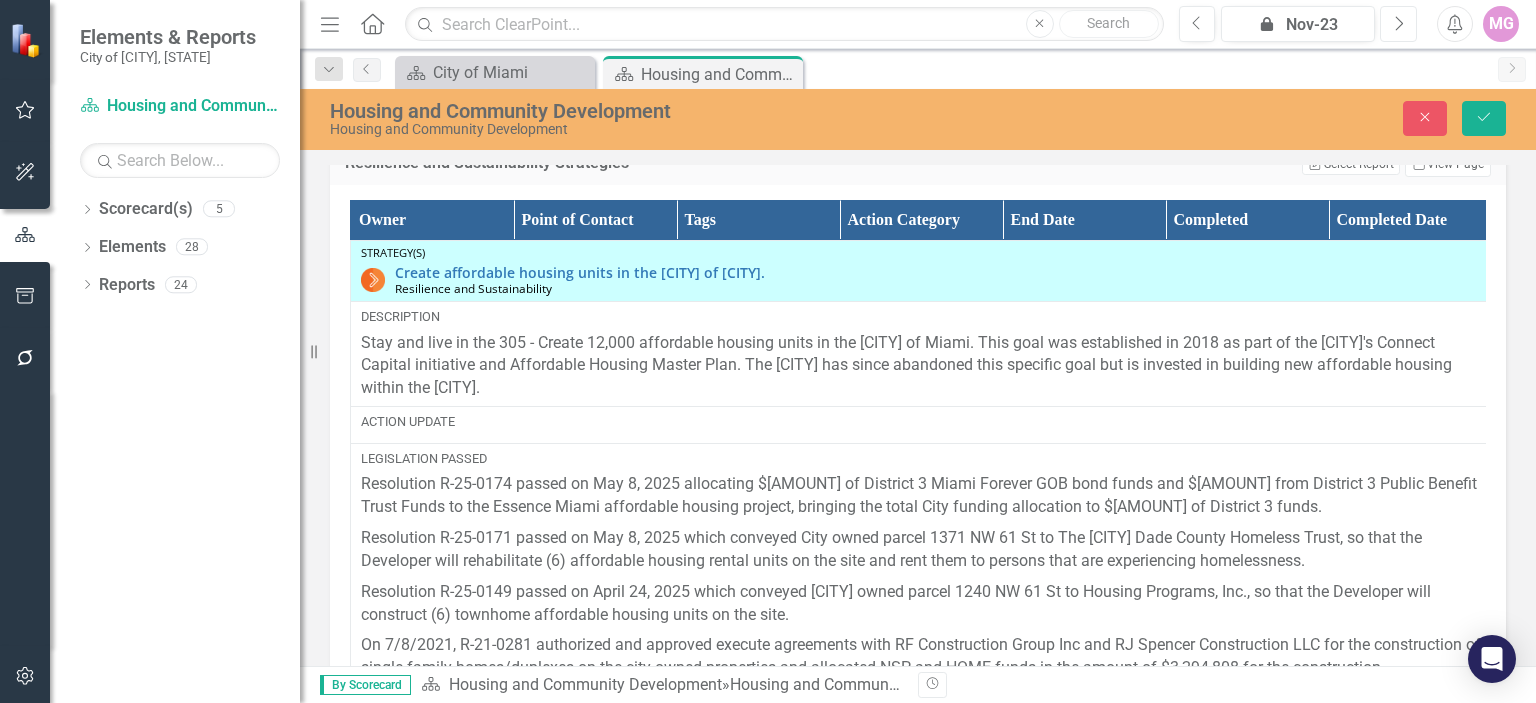 click on "Next" at bounding box center (1398, 24) 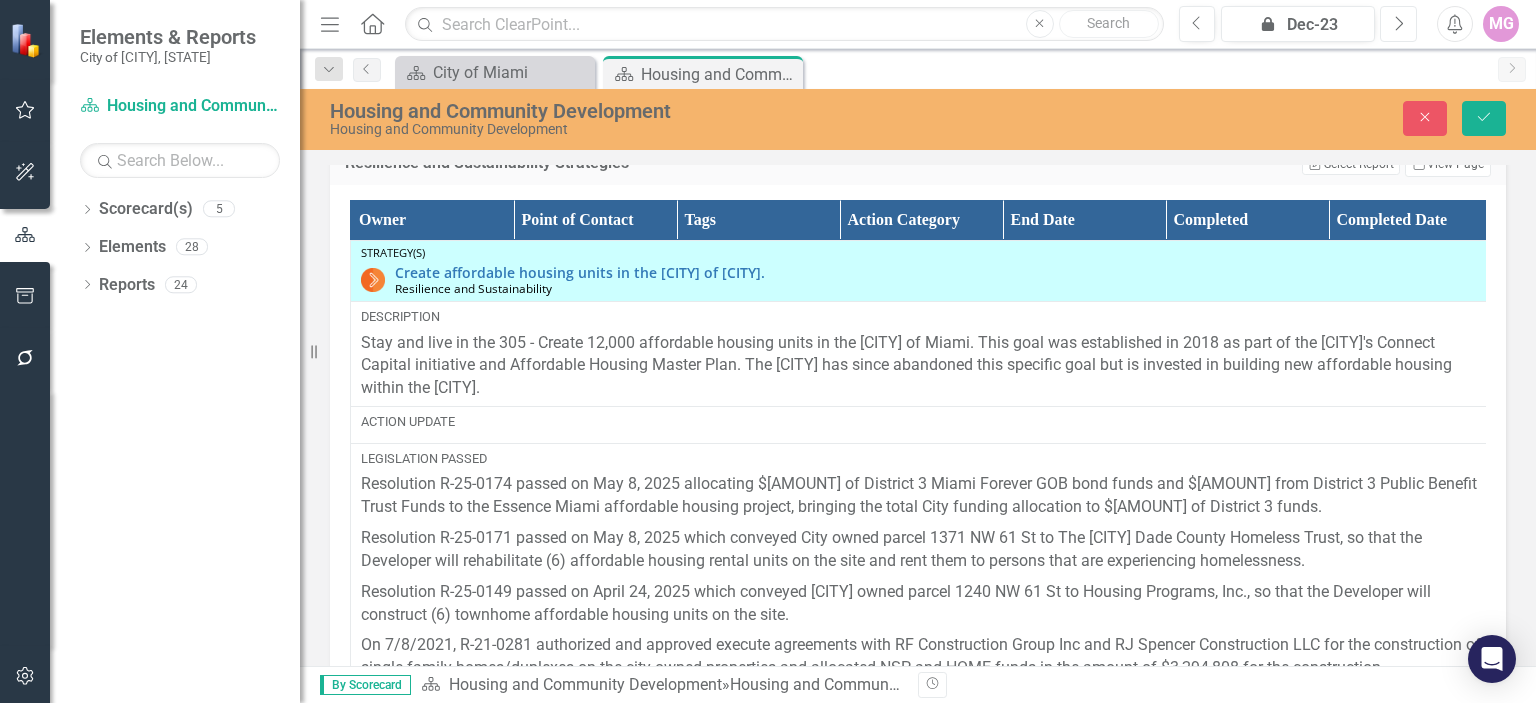 click on "Next" at bounding box center [1398, 24] 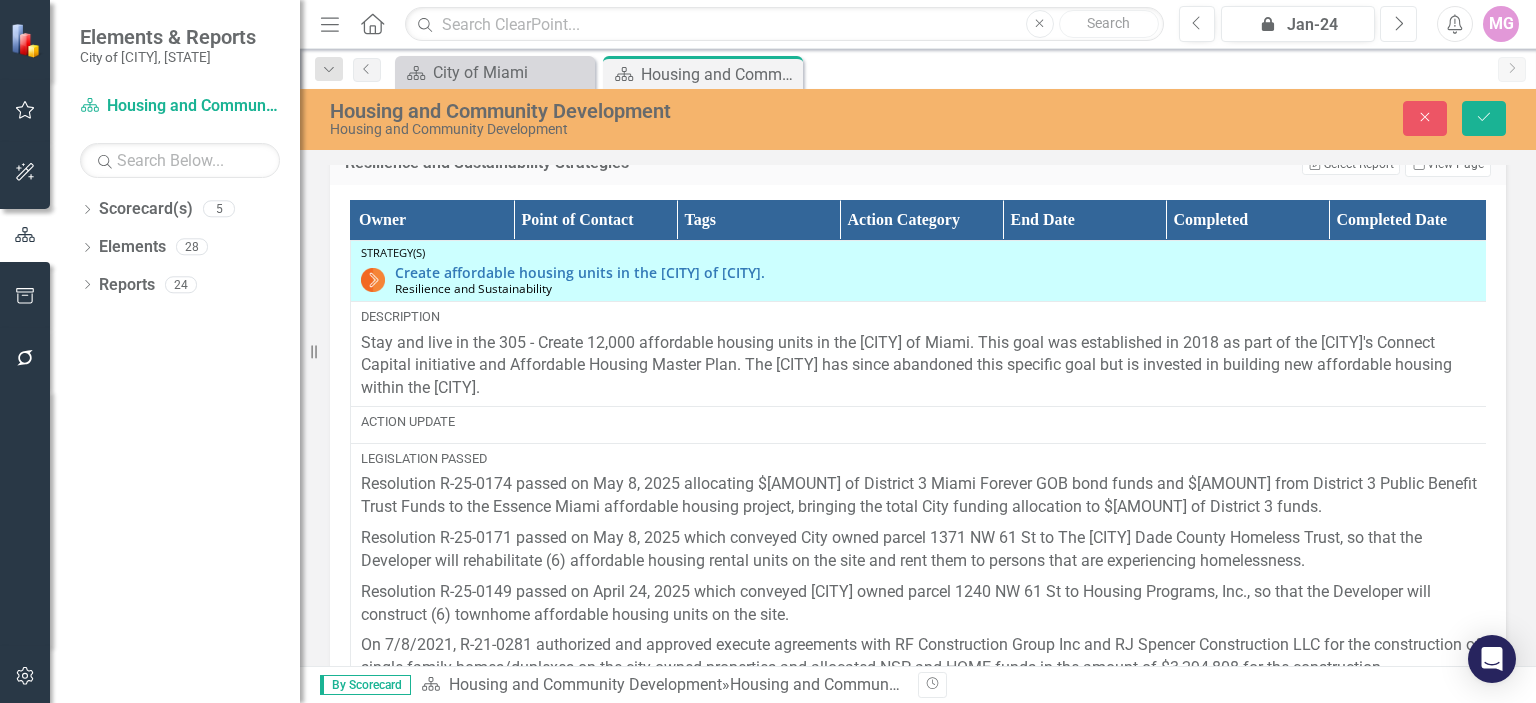 click on "Next" at bounding box center [1398, 24] 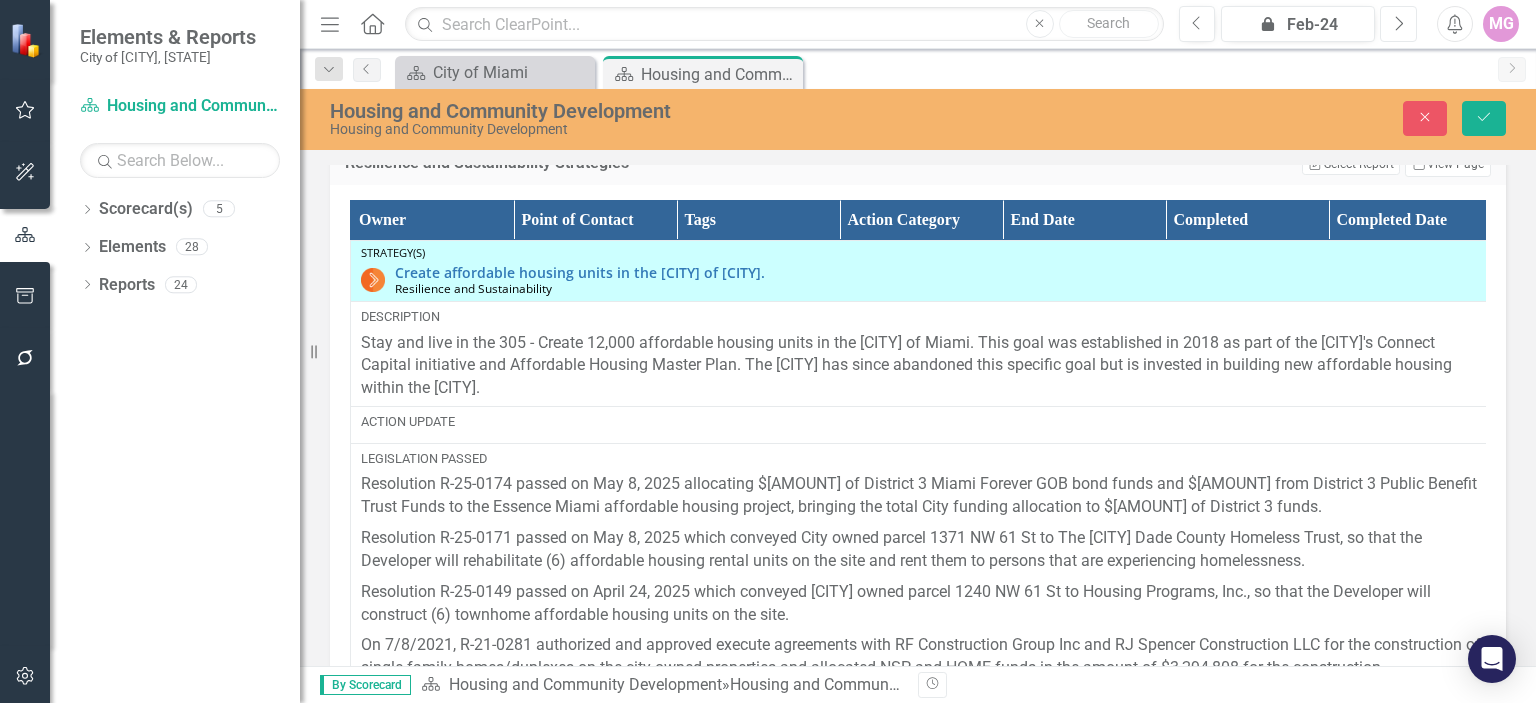 click on "Next" at bounding box center [1398, 24] 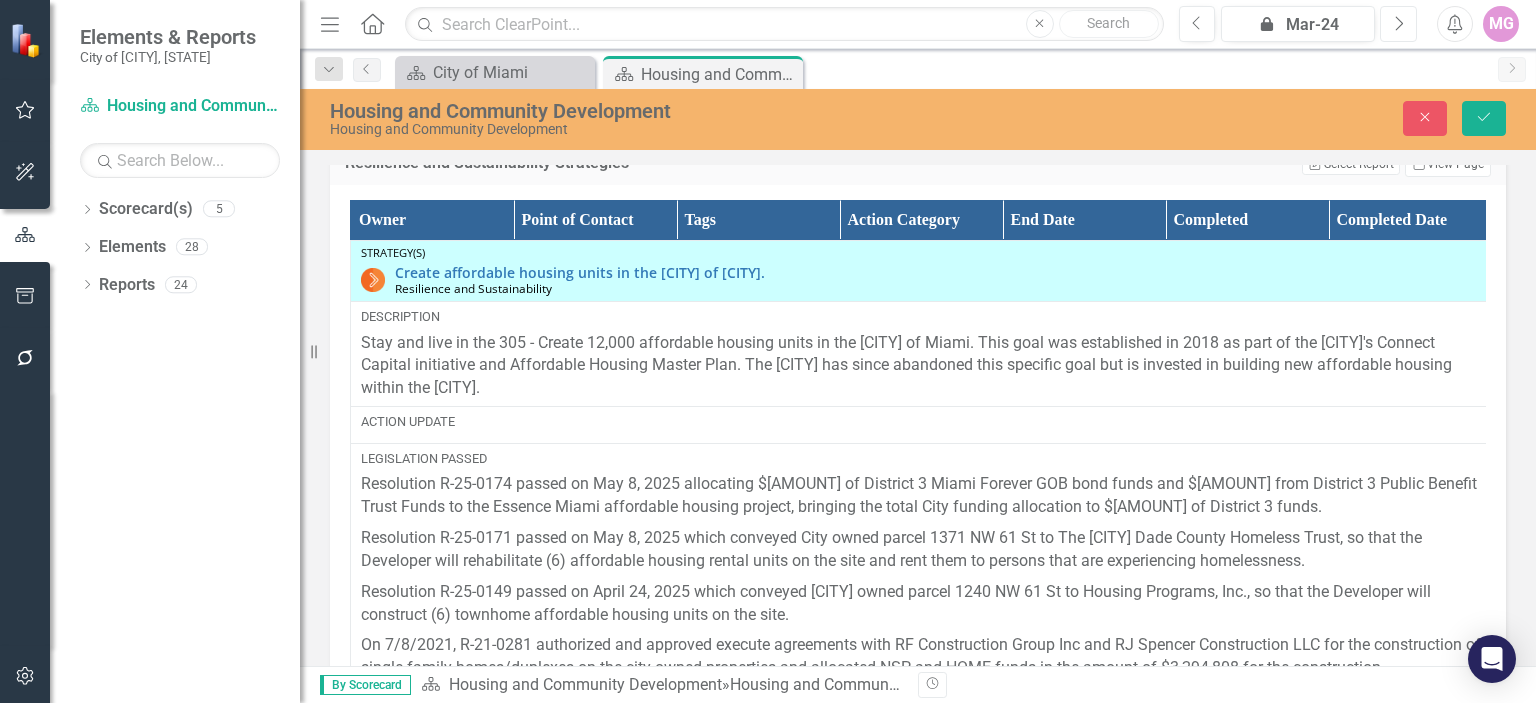 click on "Next" at bounding box center [1398, 24] 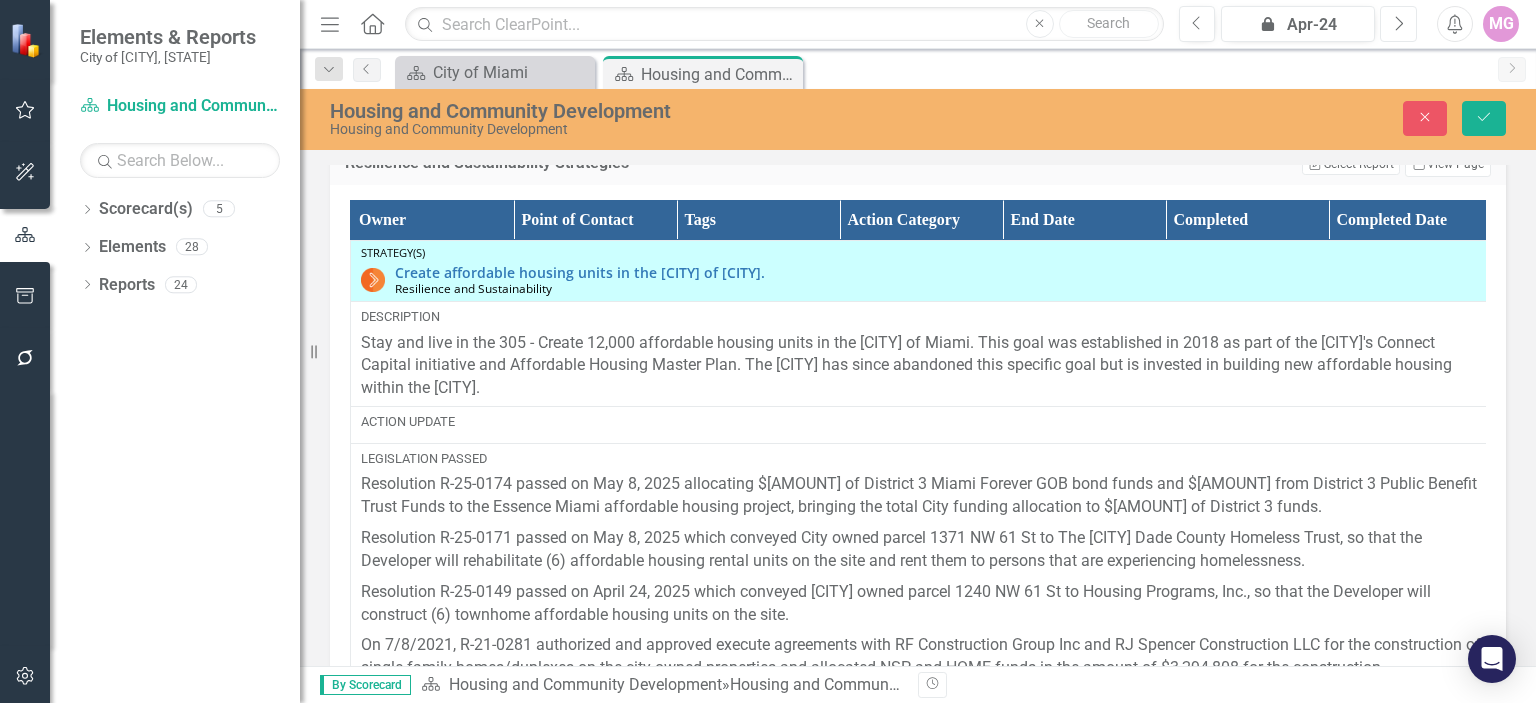 click on "Next" at bounding box center [1398, 24] 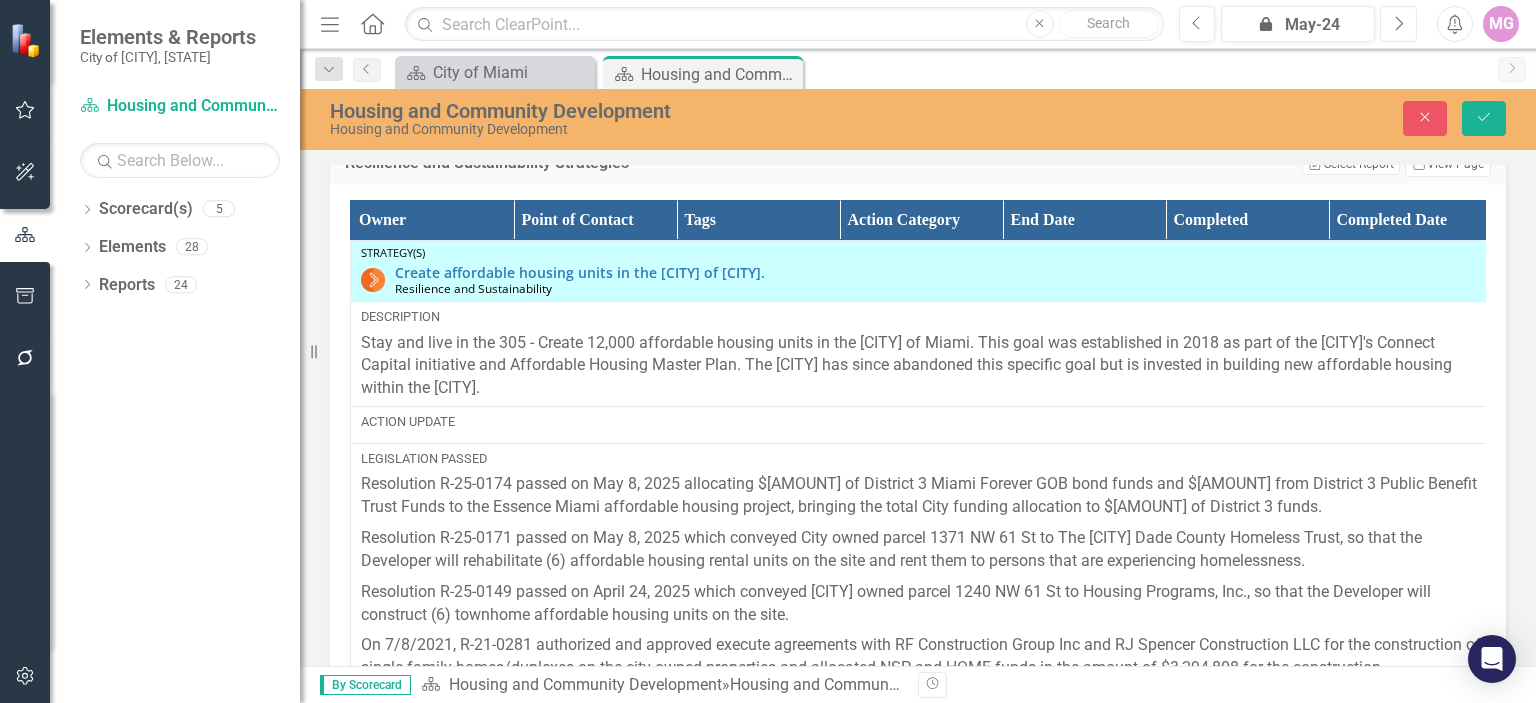 click on "Next" at bounding box center [1398, 24] 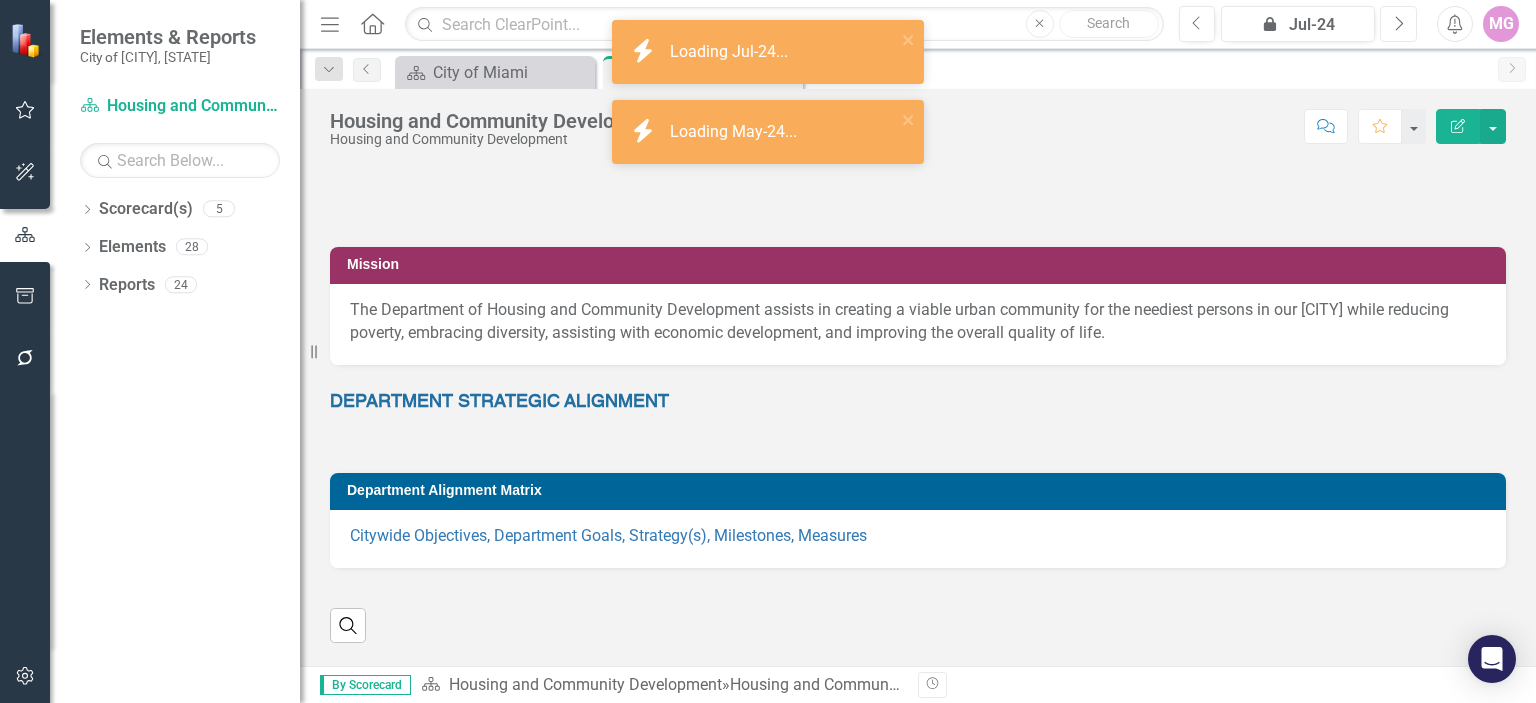 click on "Next" at bounding box center [1398, 24] 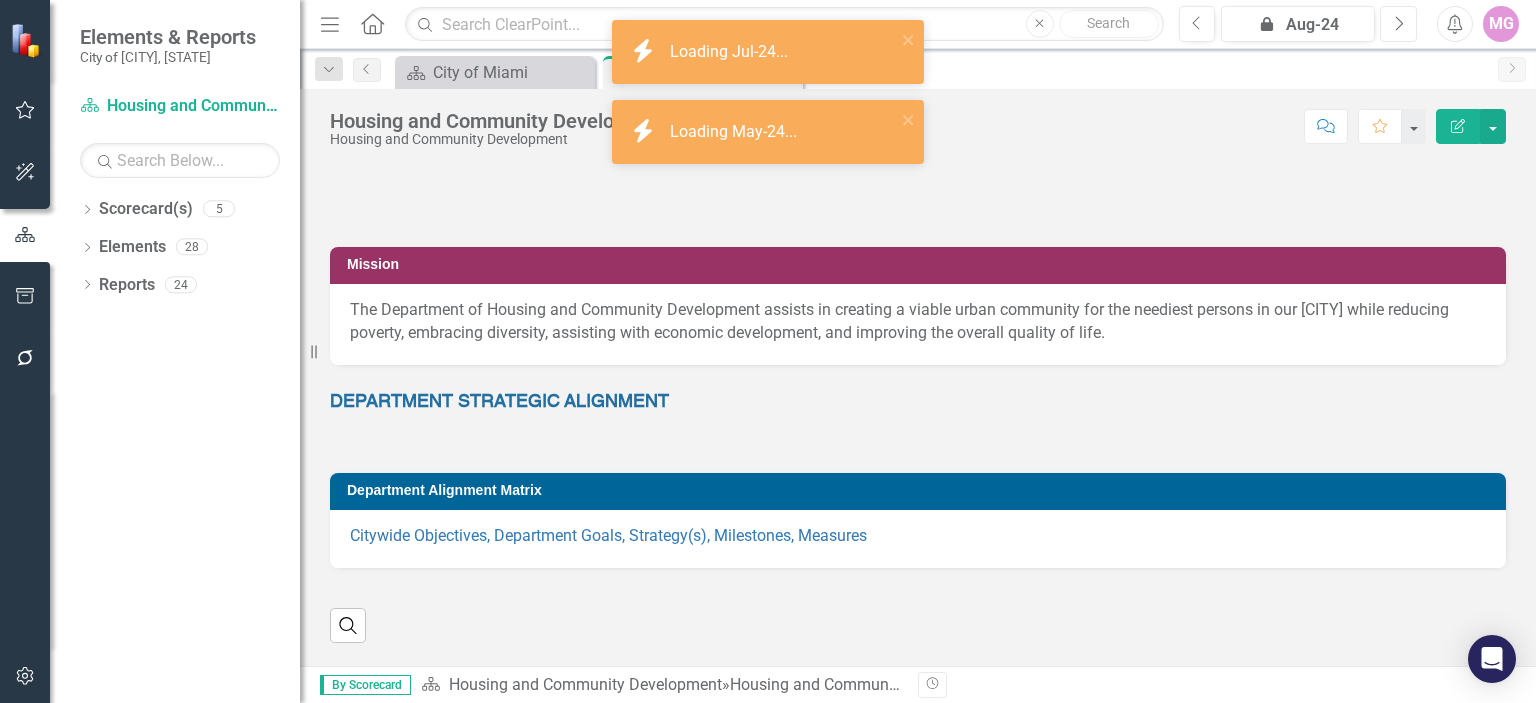 click on "Next" at bounding box center [1398, 24] 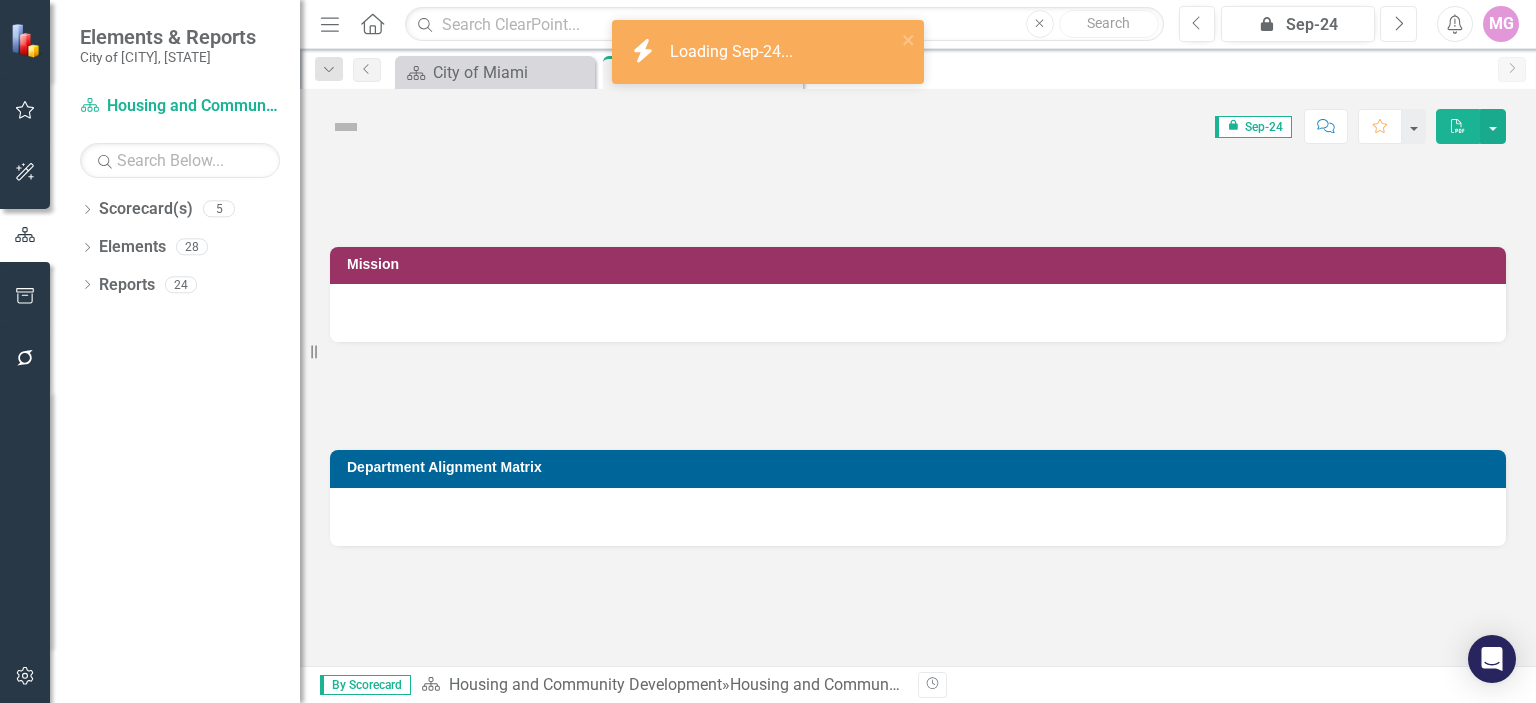 click on "Next" at bounding box center (1398, 24) 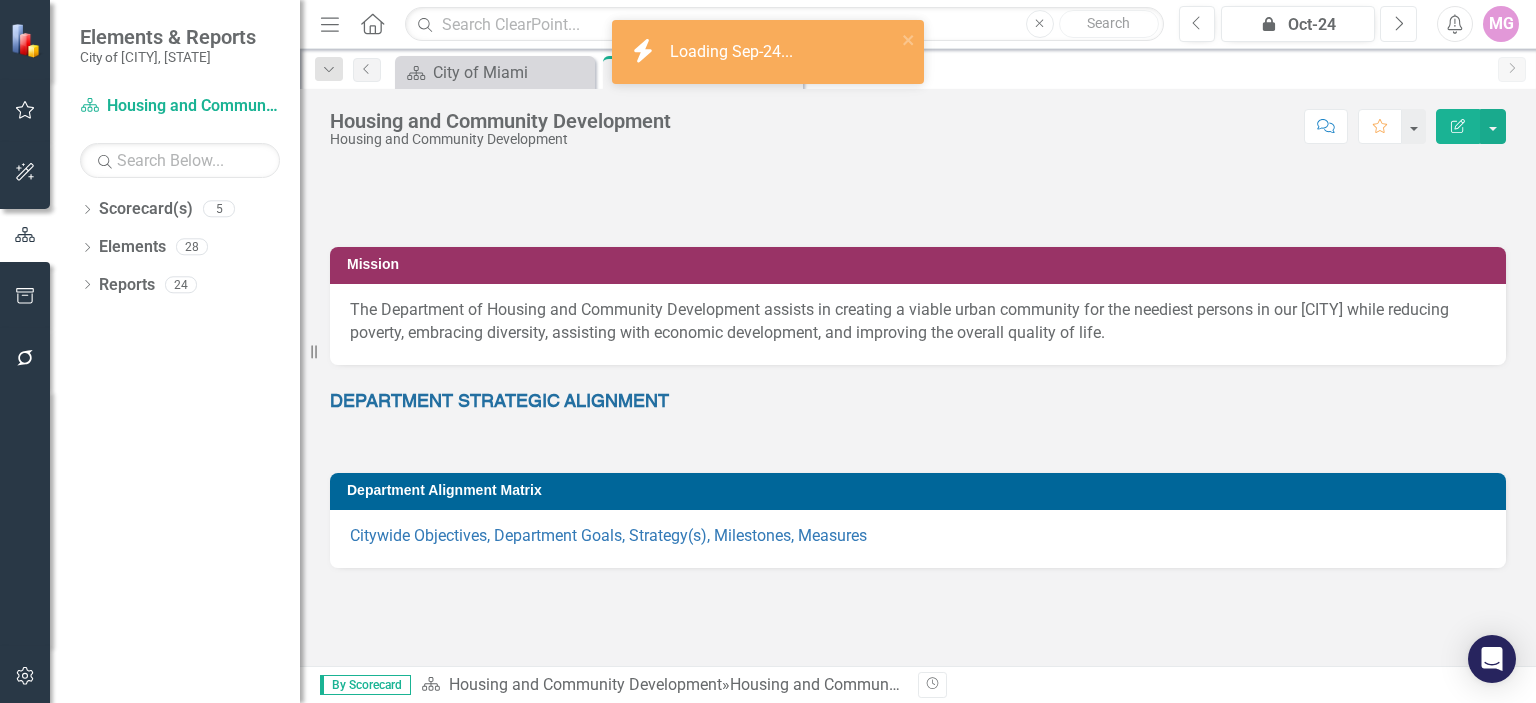 click on "Next" at bounding box center (1398, 24) 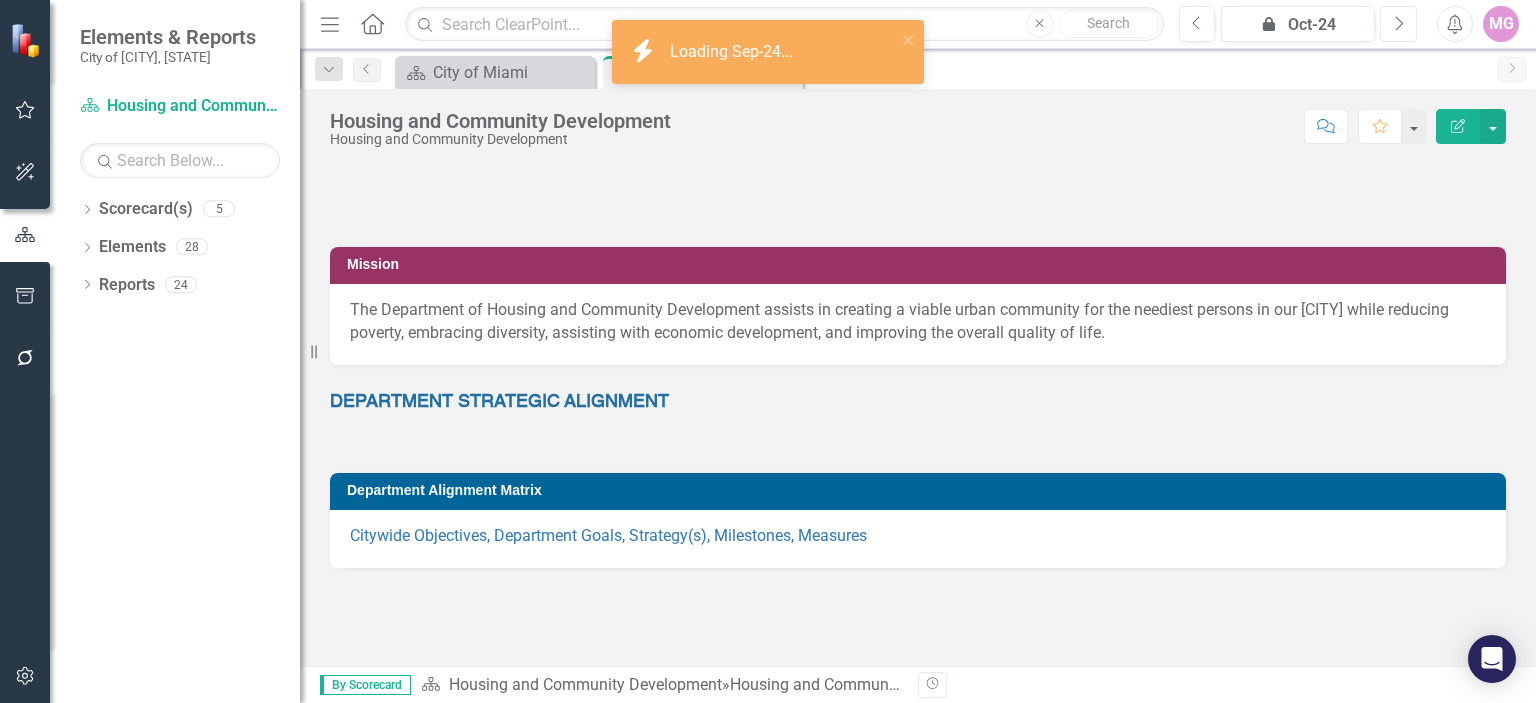 click on "Next" at bounding box center [1398, 24] 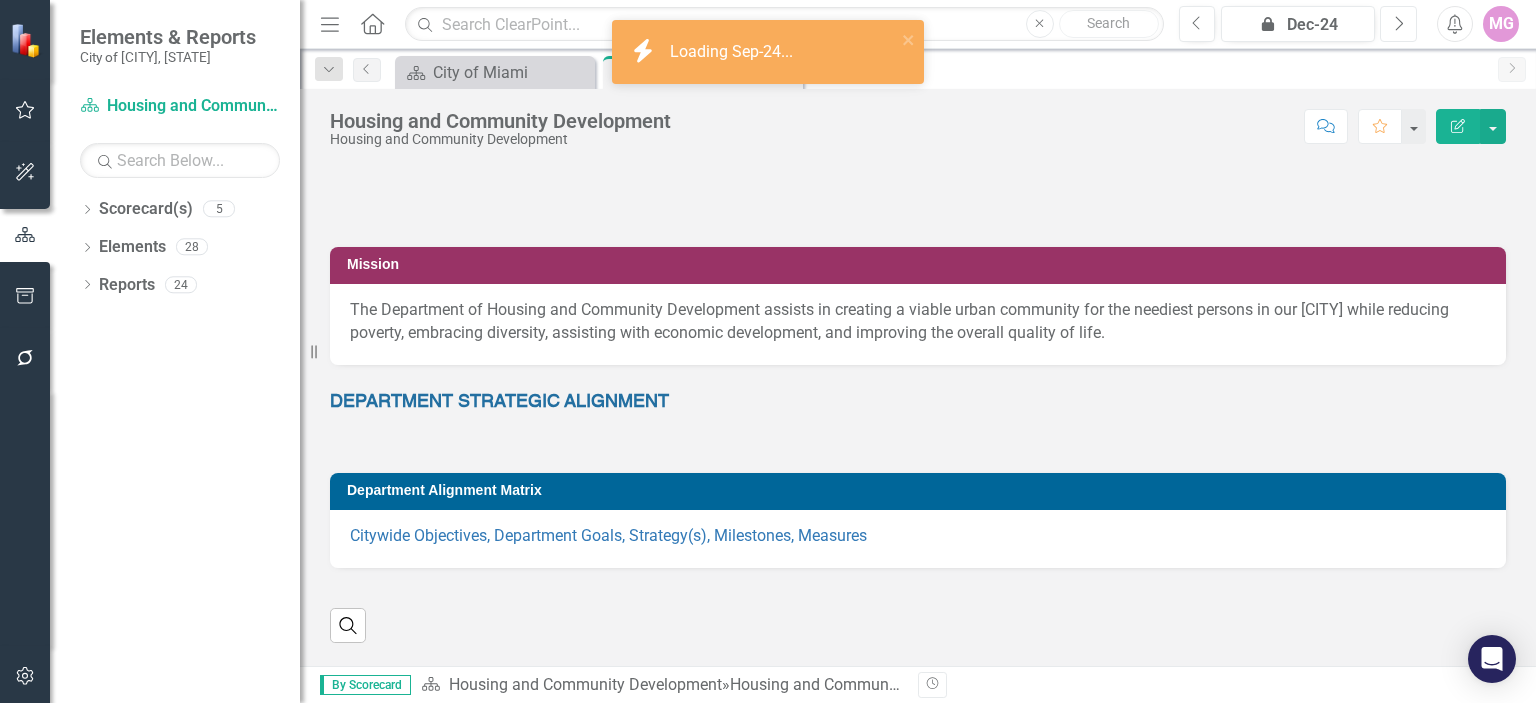 click on "Next" at bounding box center (1398, 24) 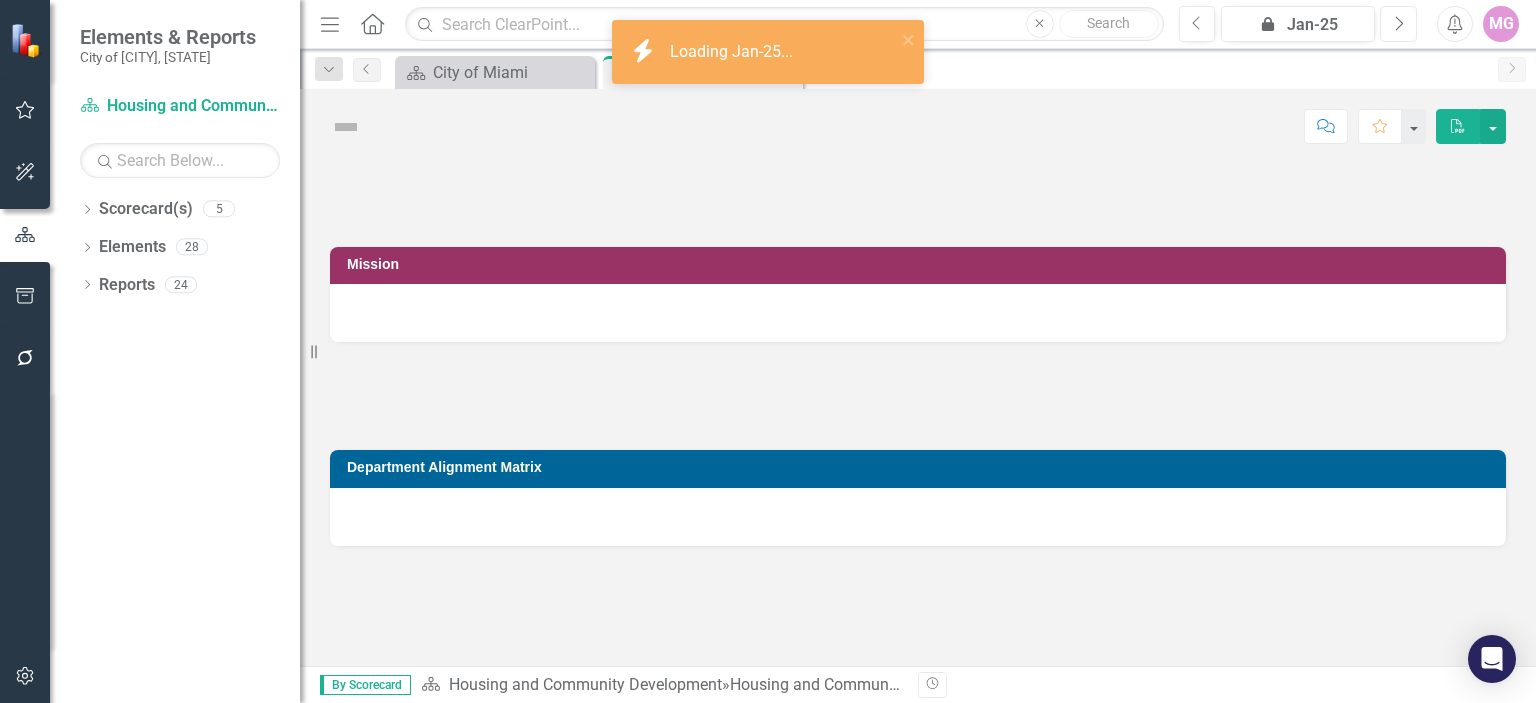 click on "Next" at bounding box center (1398, 24) 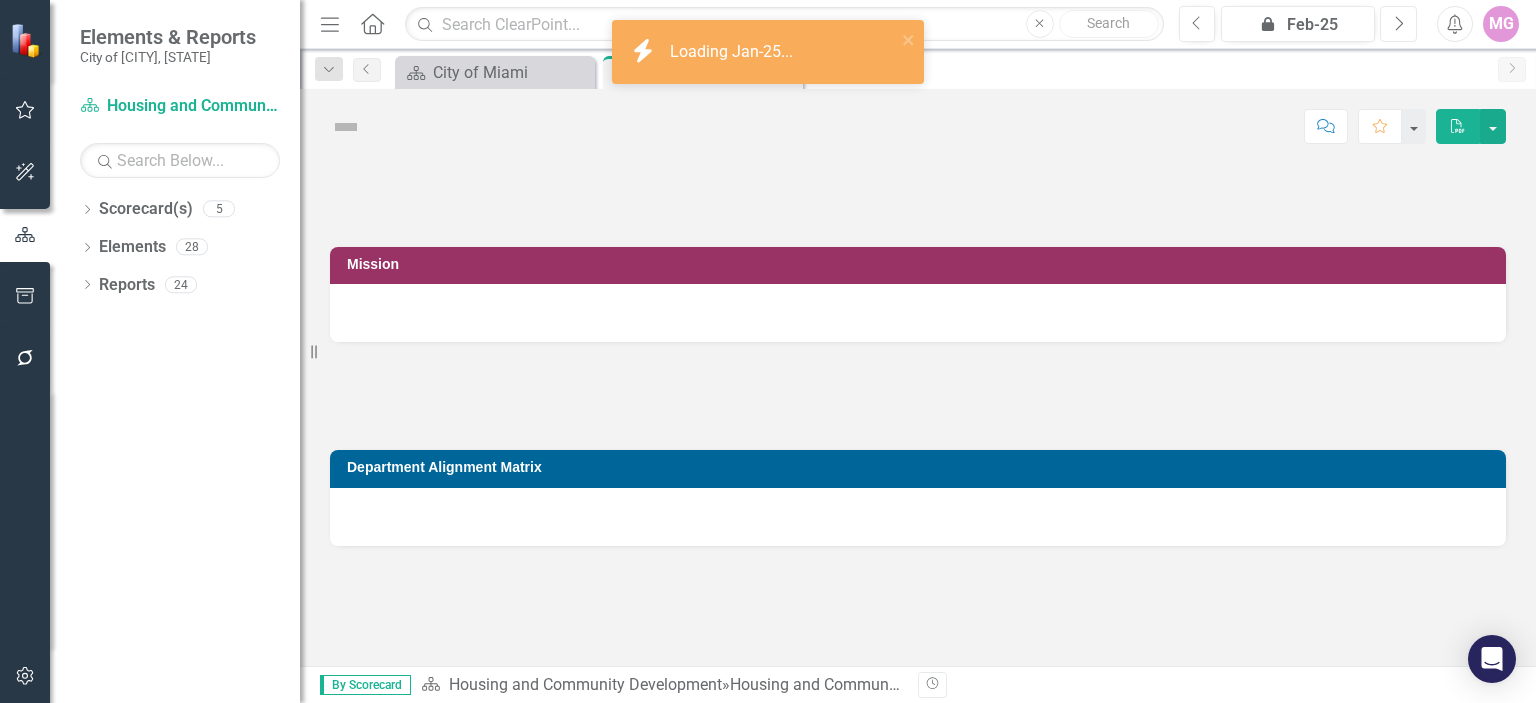 click on "Next" at bounding box center [1398, 24] 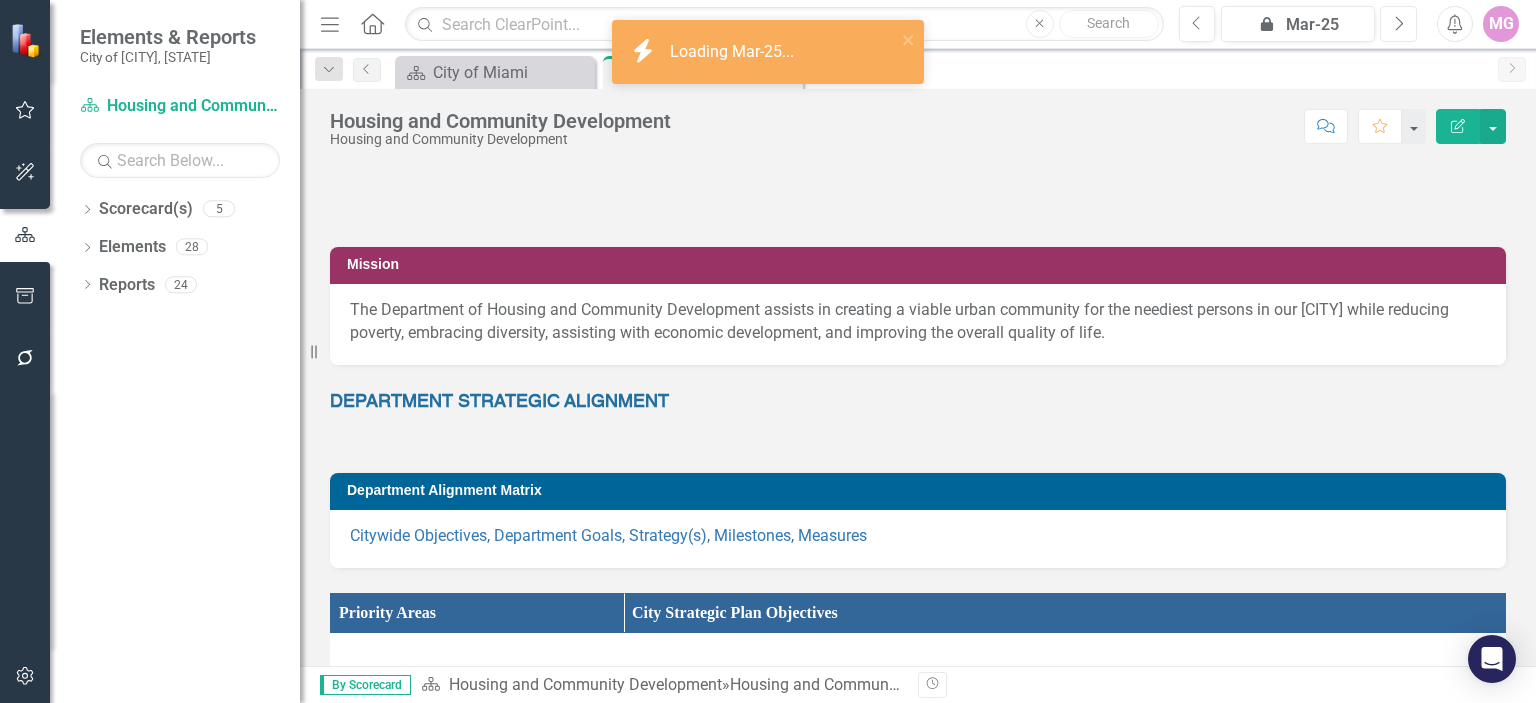click on "Next" at bounding box center (1398, 24) 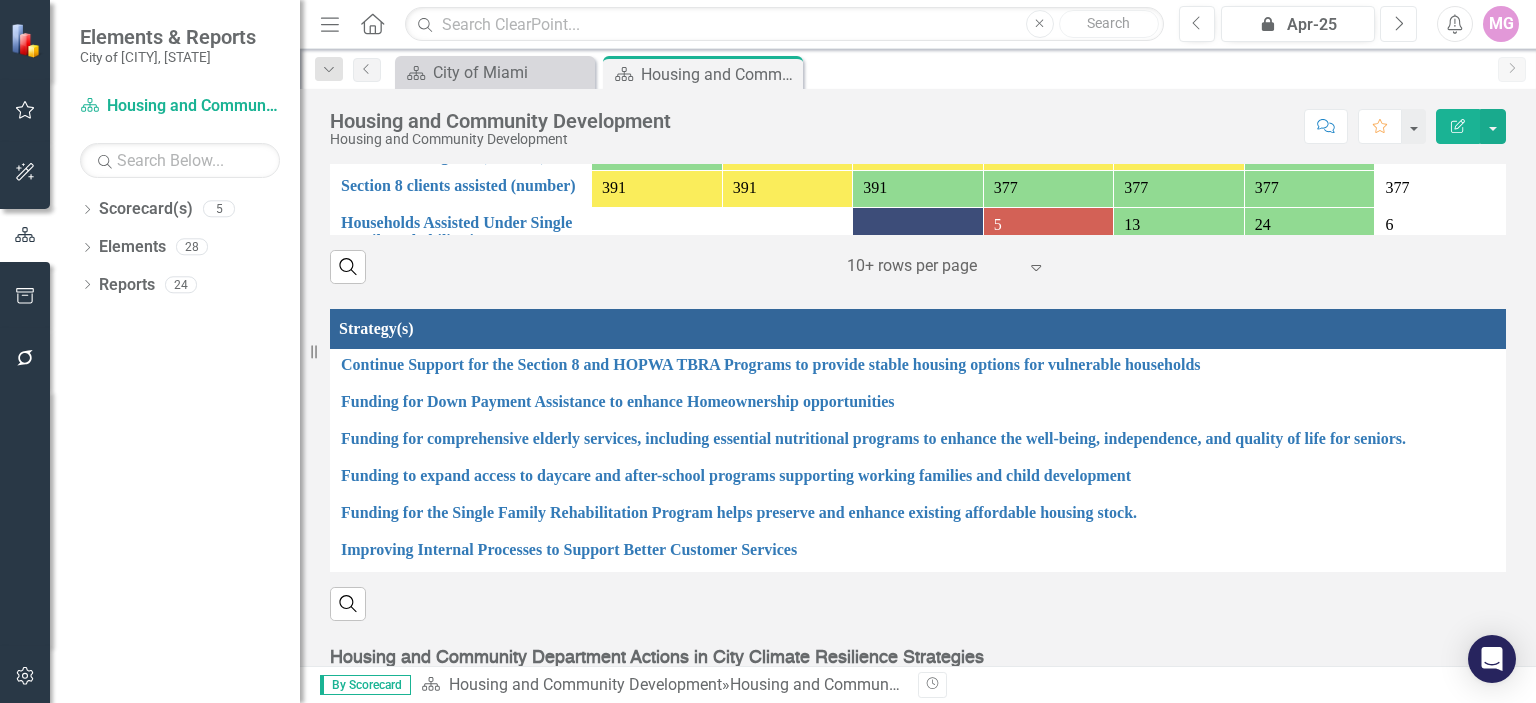 scroll, scrollTop: 1634, scrollLeft: 0, axis: vertical 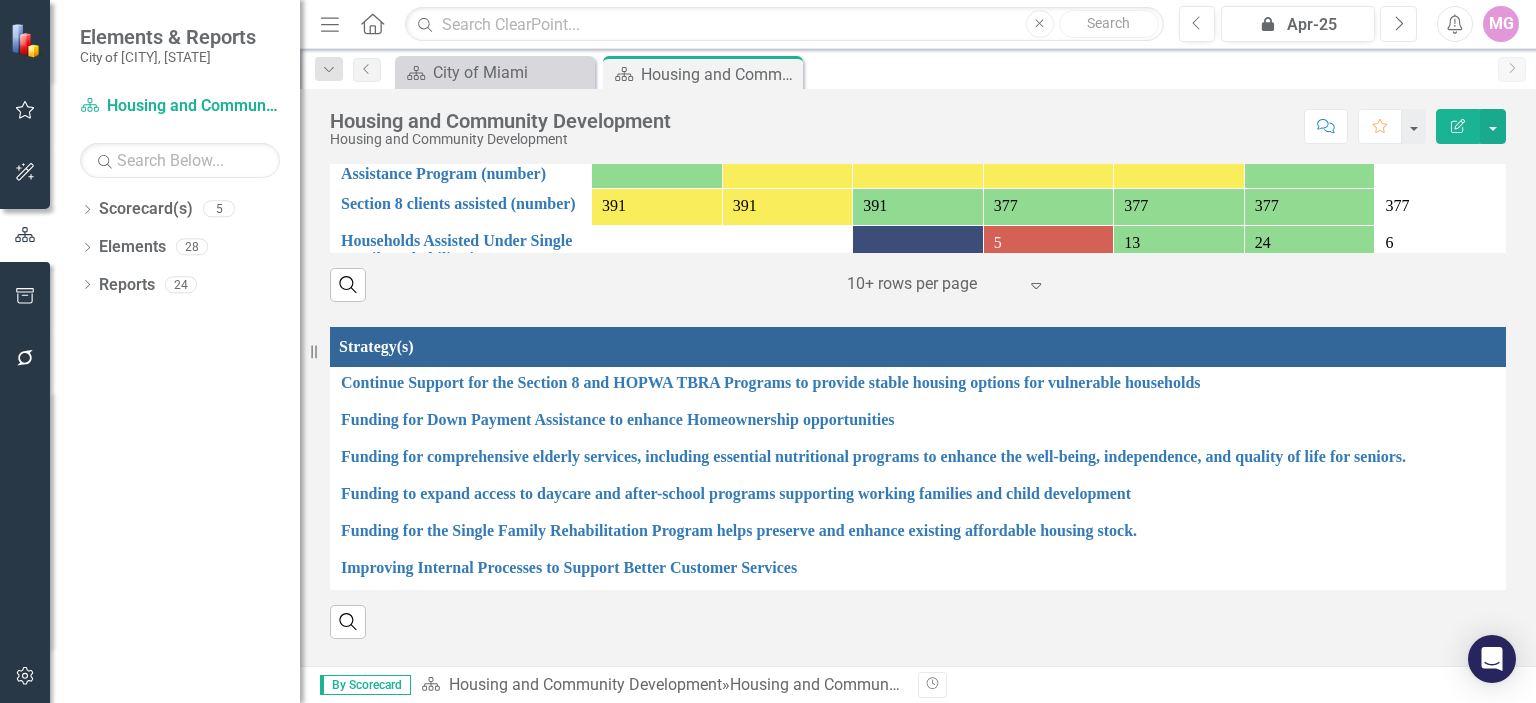 click at bounding box center (1400, 23) 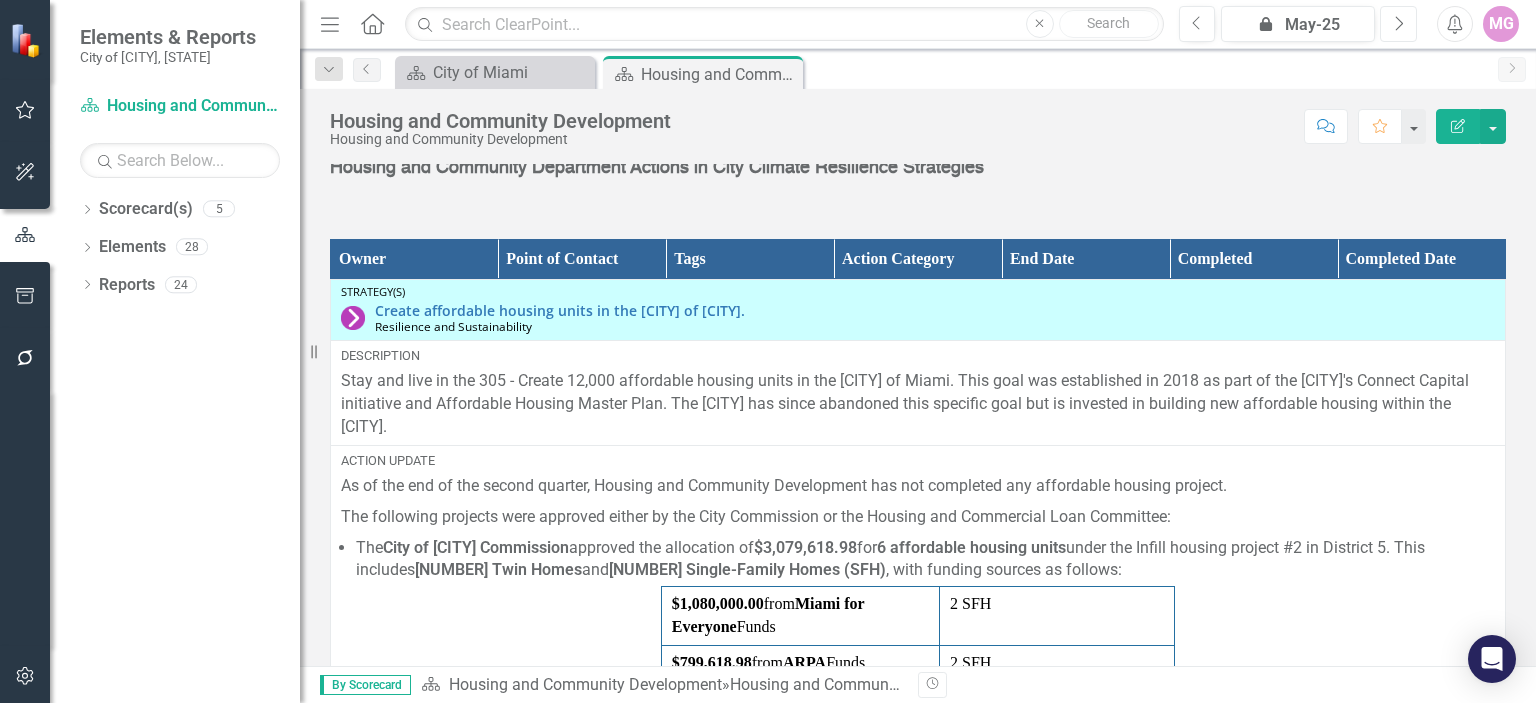 scroll, scrollTop: 2133, scrollLeft: 0, axis: vertical 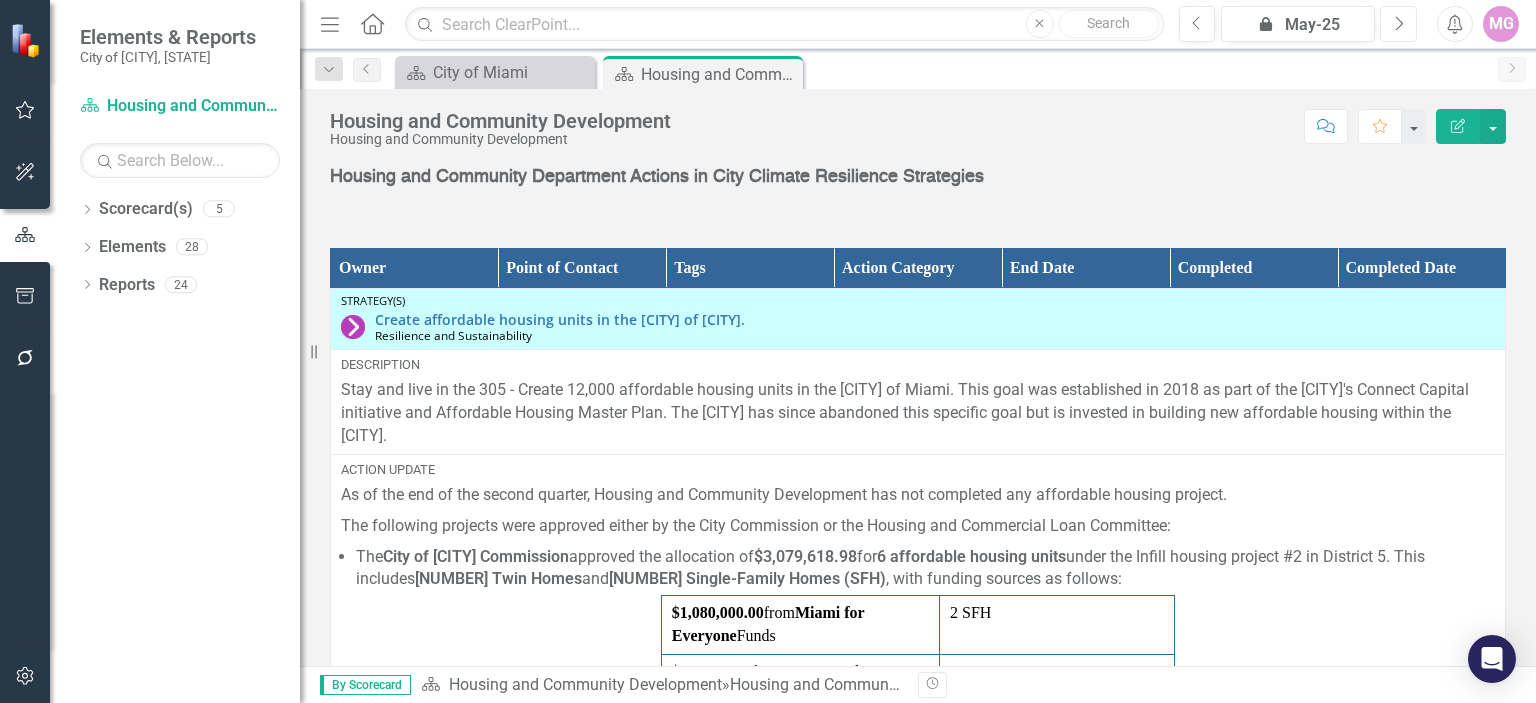 click on "Next" at bounding box center (1398, 24) 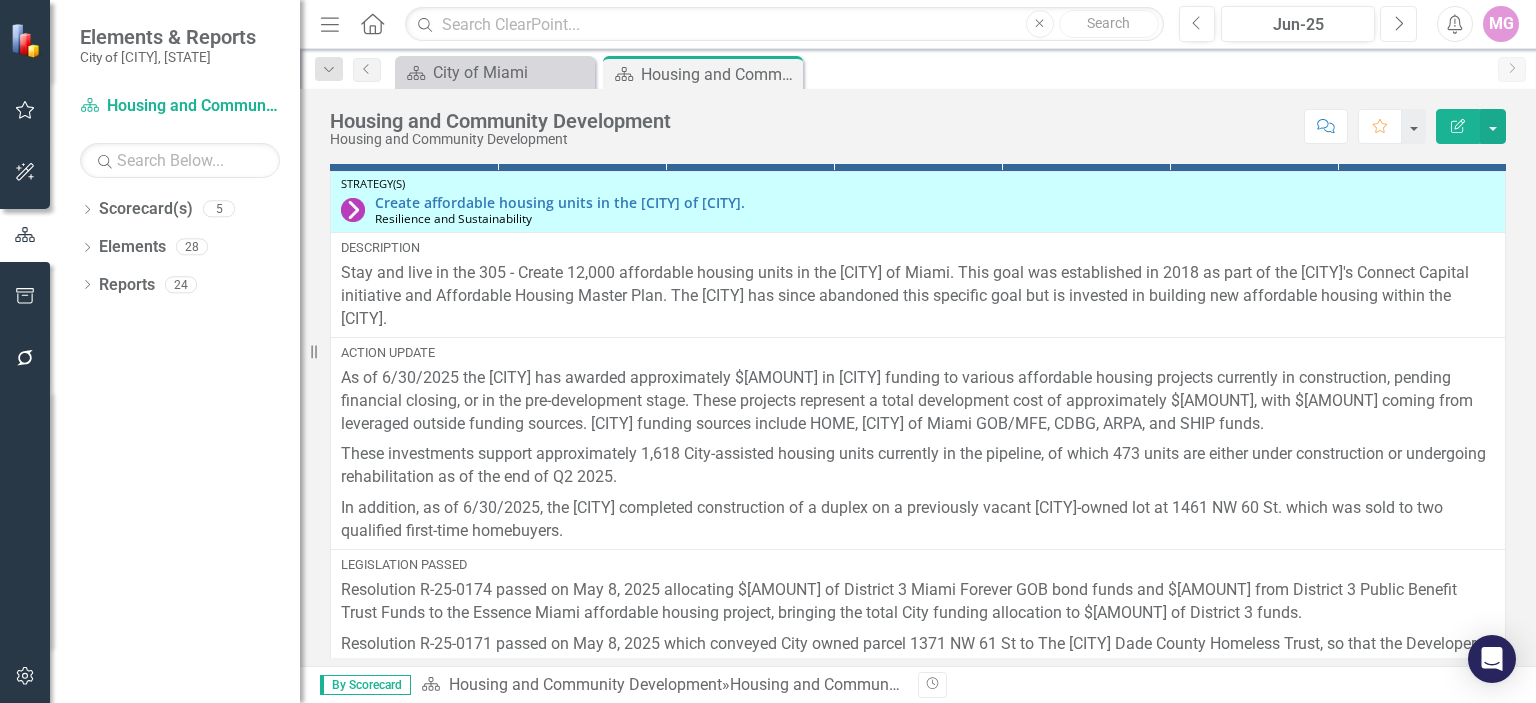 scroll, scrollTop: 2276, scrollLeft: 0, axis: vertical 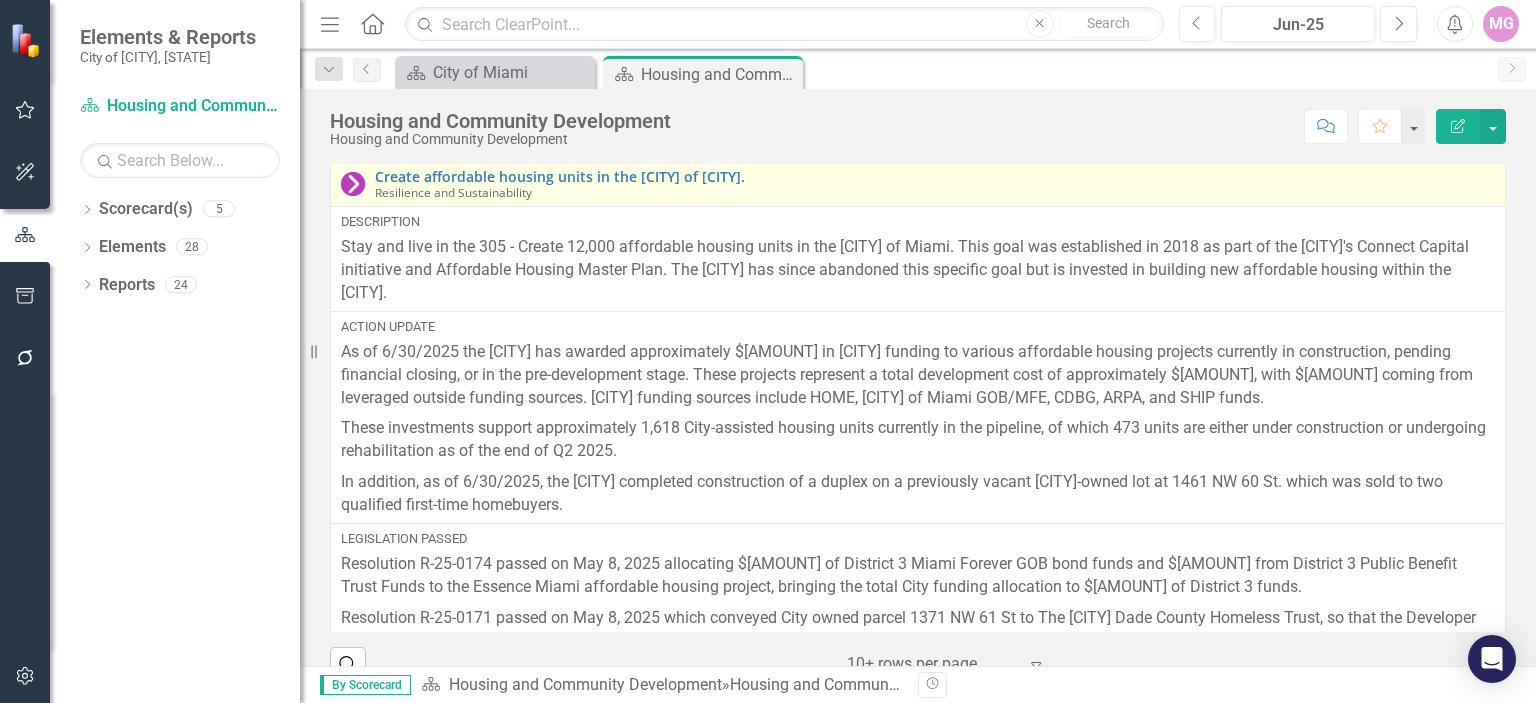 click at bounding box center (353, 184) 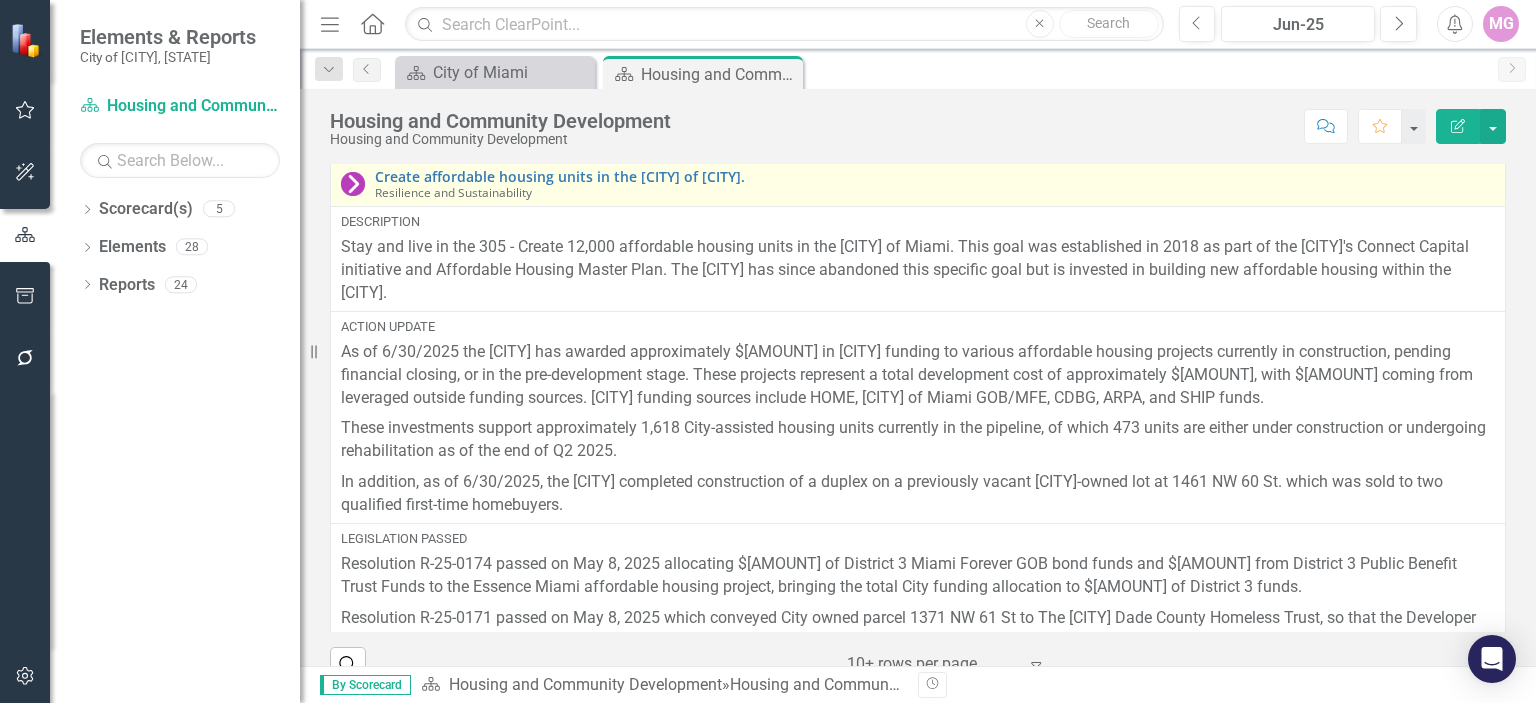click at bounding box center (353, 184) 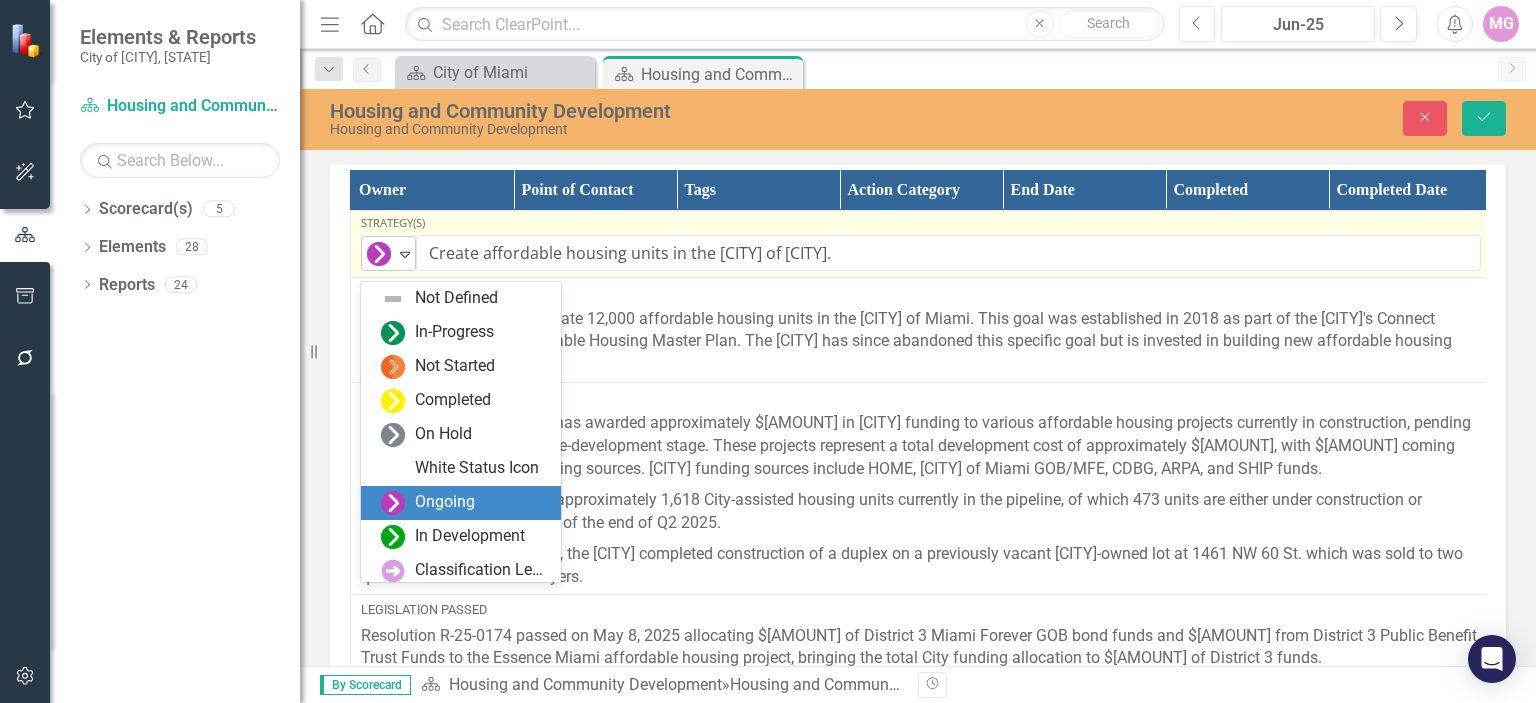 click at bounding box center [405, 255] 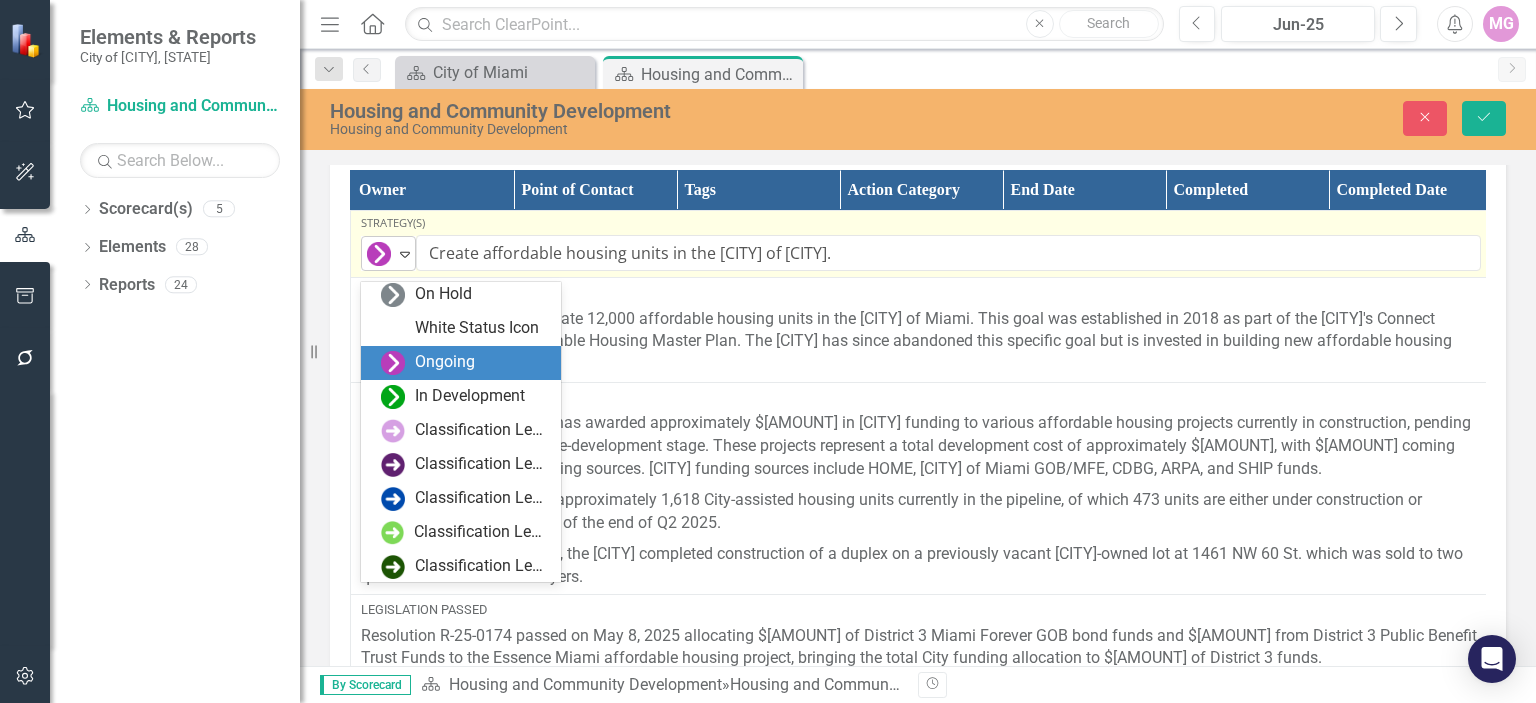 scroll, scrollTop: 142, scrollLeft: 0, axis: vertical 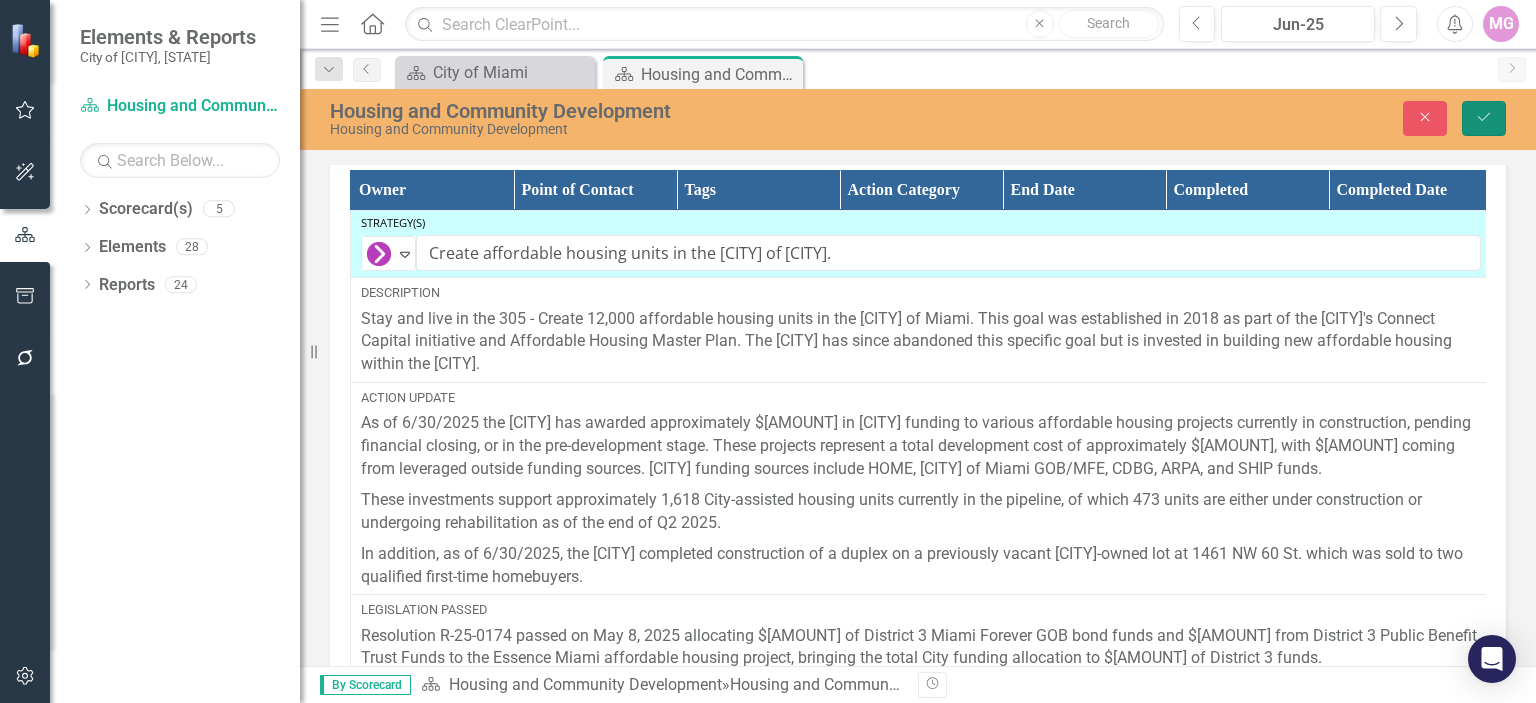 click on "Save" at bounding box center (1484, 118) 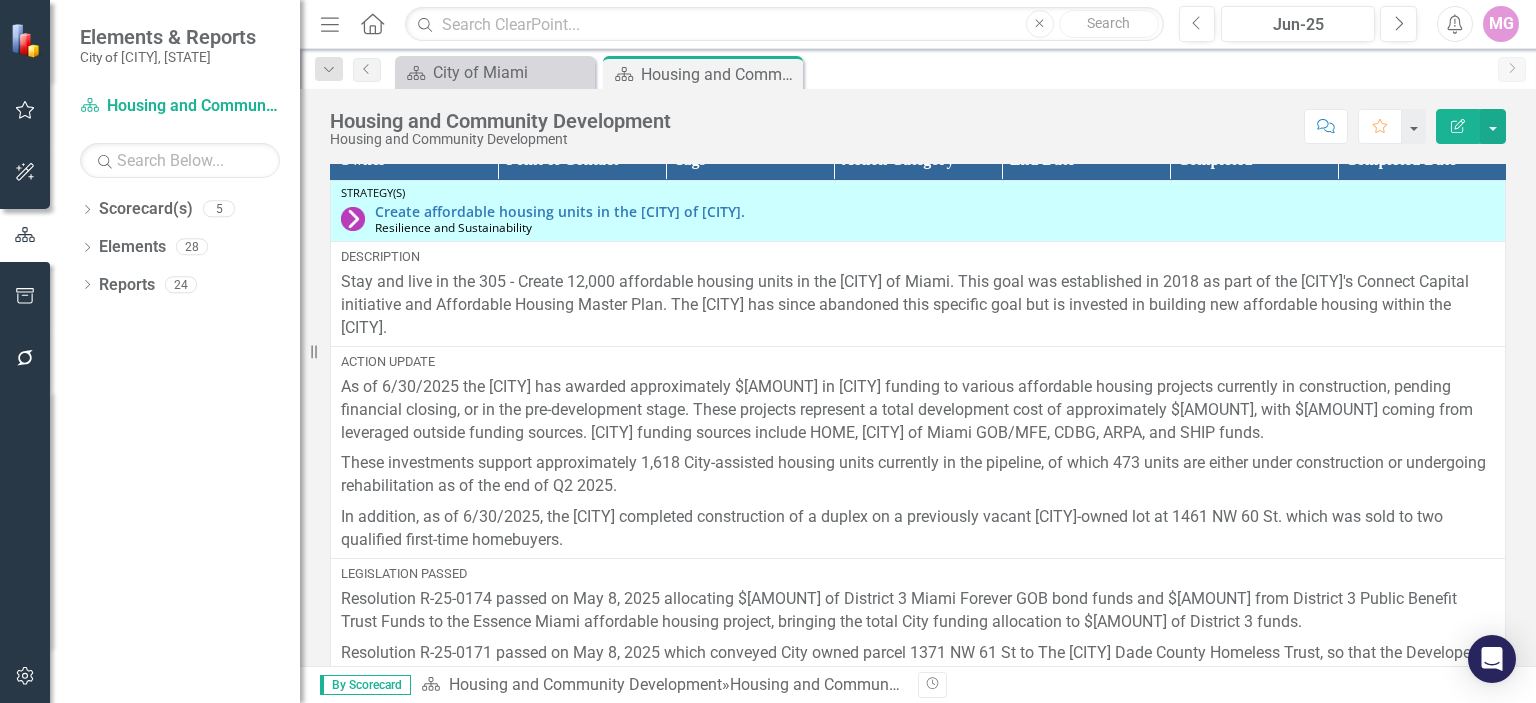 scroll, scrollTop: 2322, scrollLeft: 0, axis: vertical 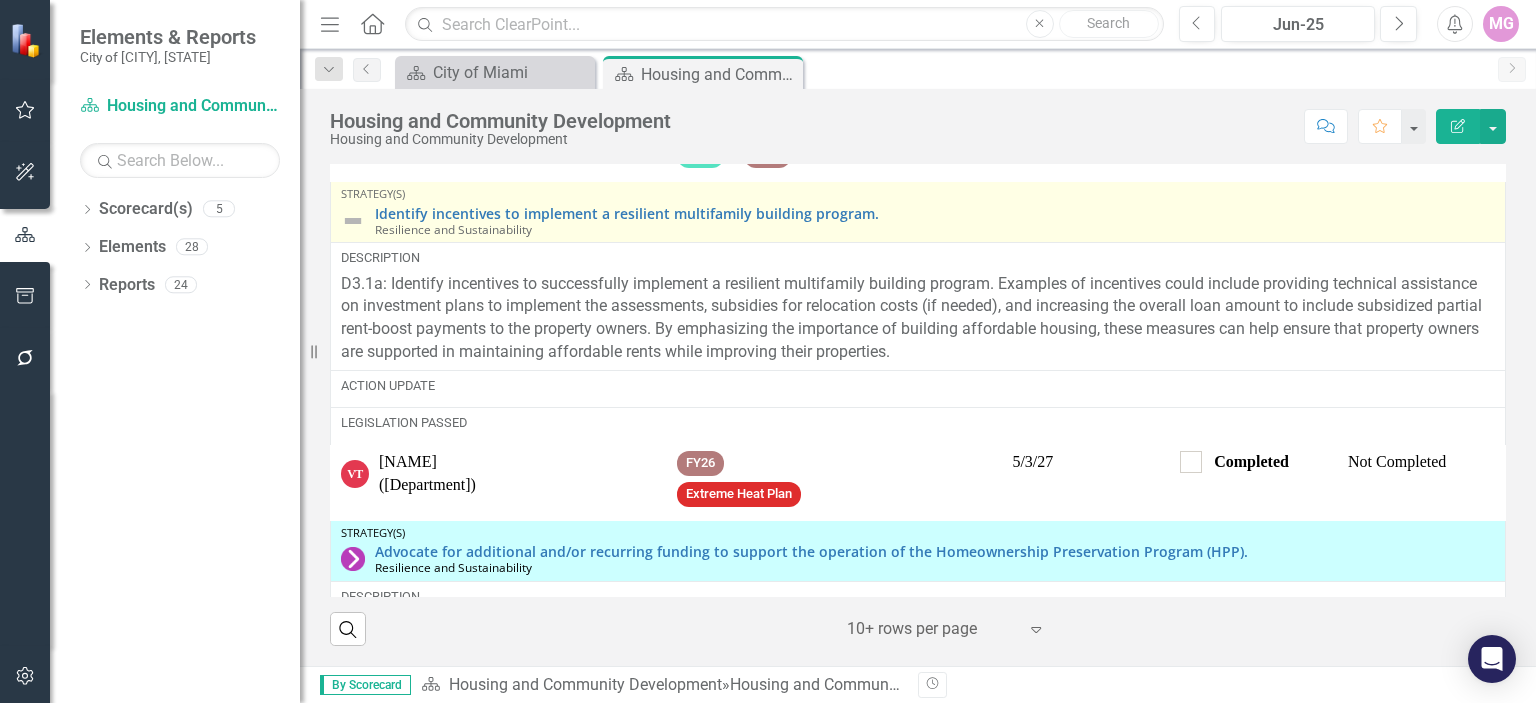 click at bounding box center (353, 221) 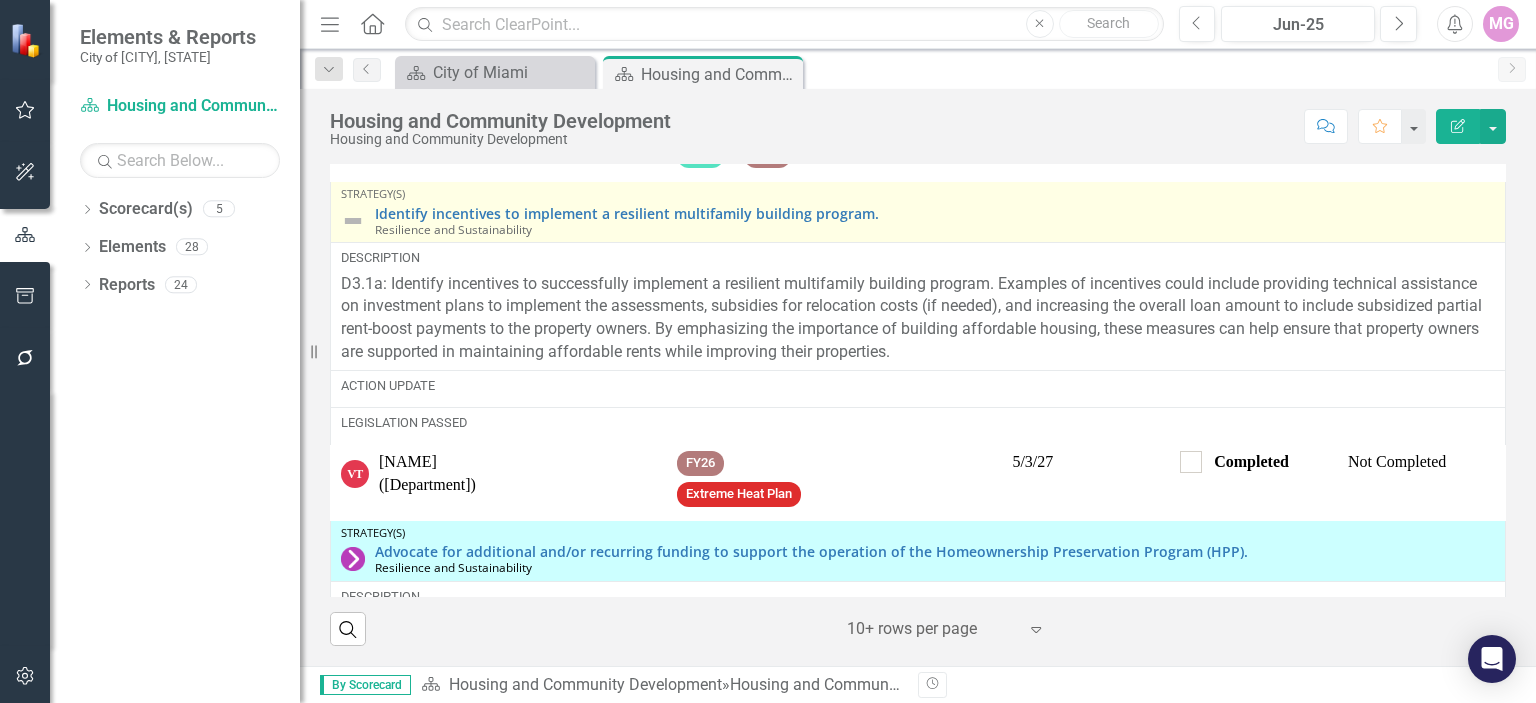 click at bounding box center [353, 221] 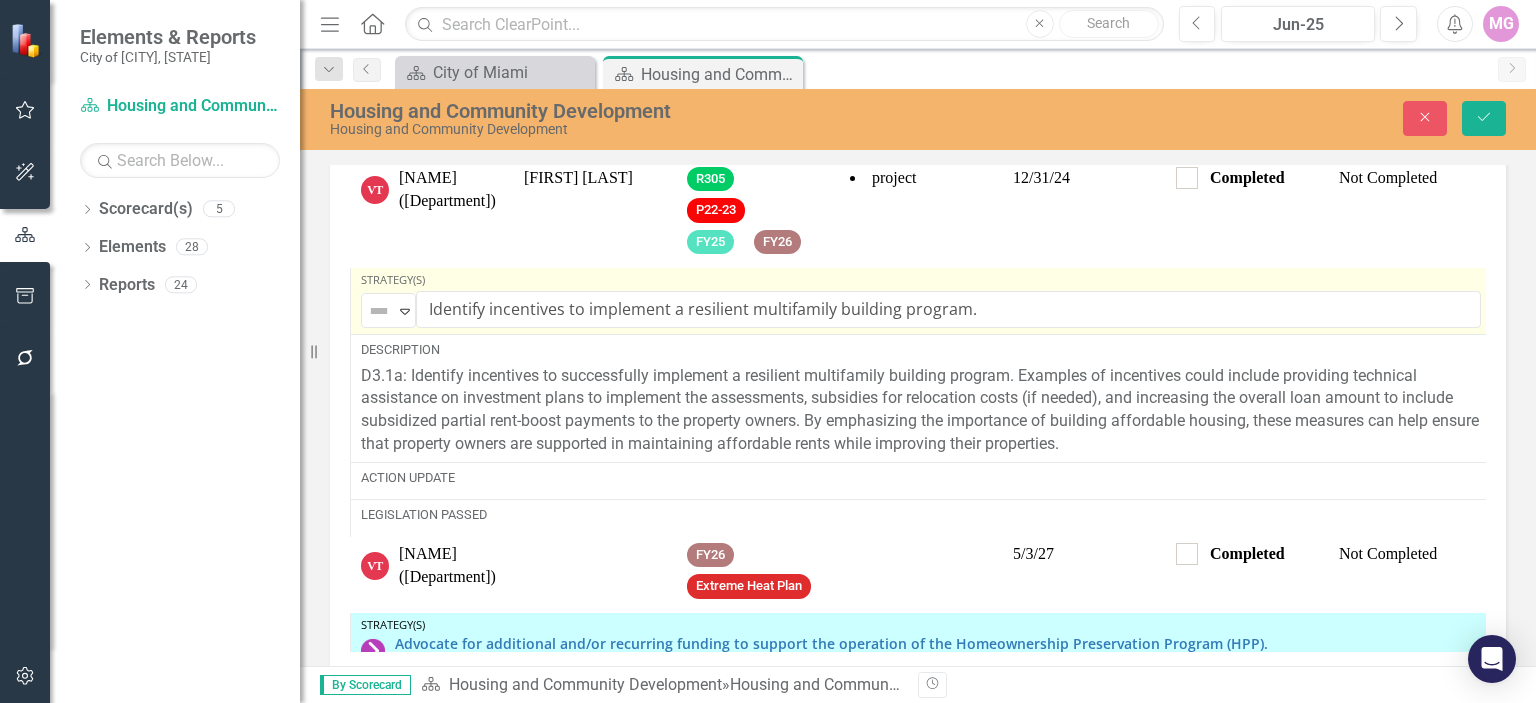 click on "VT [LAST] (Housing and Community)" at bounding box center (432, 213) 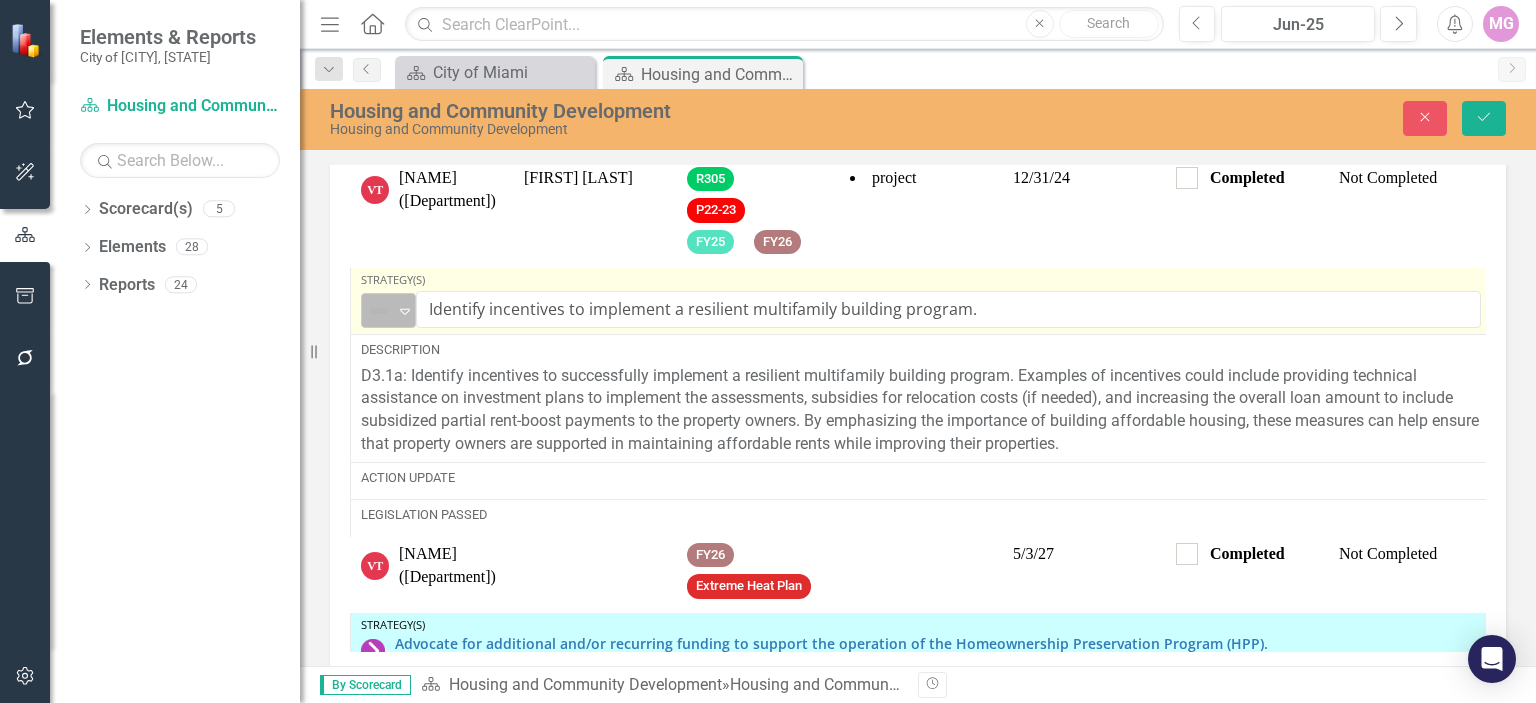 click on "Expand" at bounding box center (405, 311) 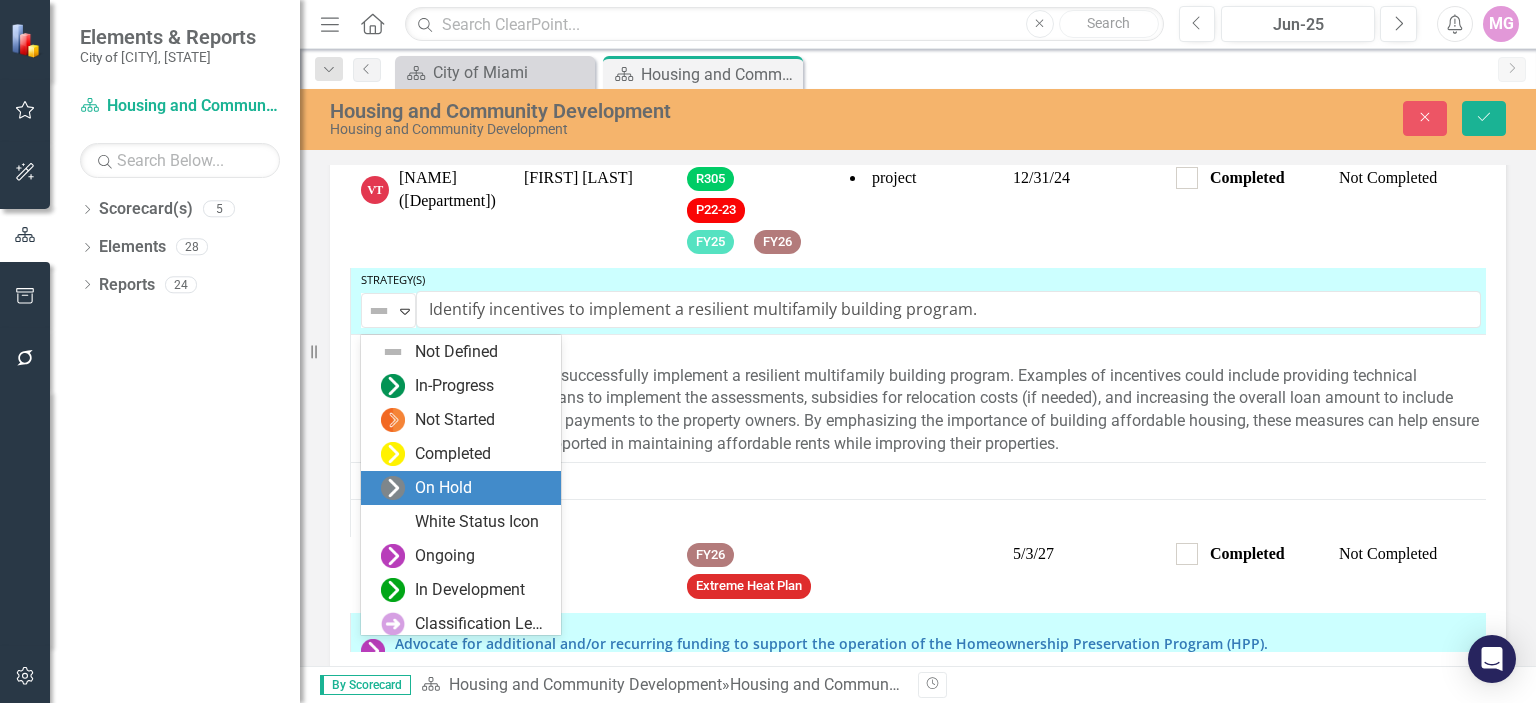 click on "On Hold" at bounding box center (443, 488) 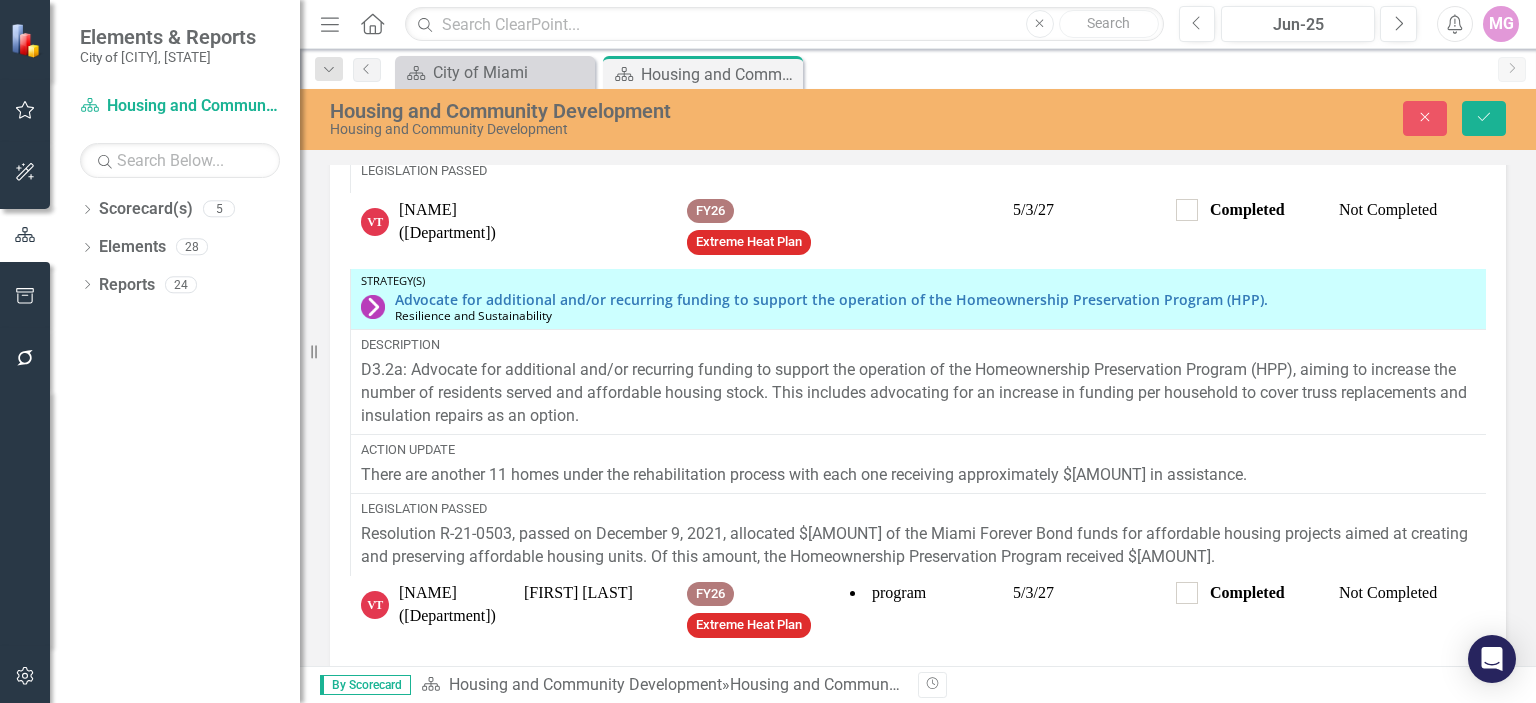 scroll, scrollTop: 1065, scrollLeft: 0, axis: vertical 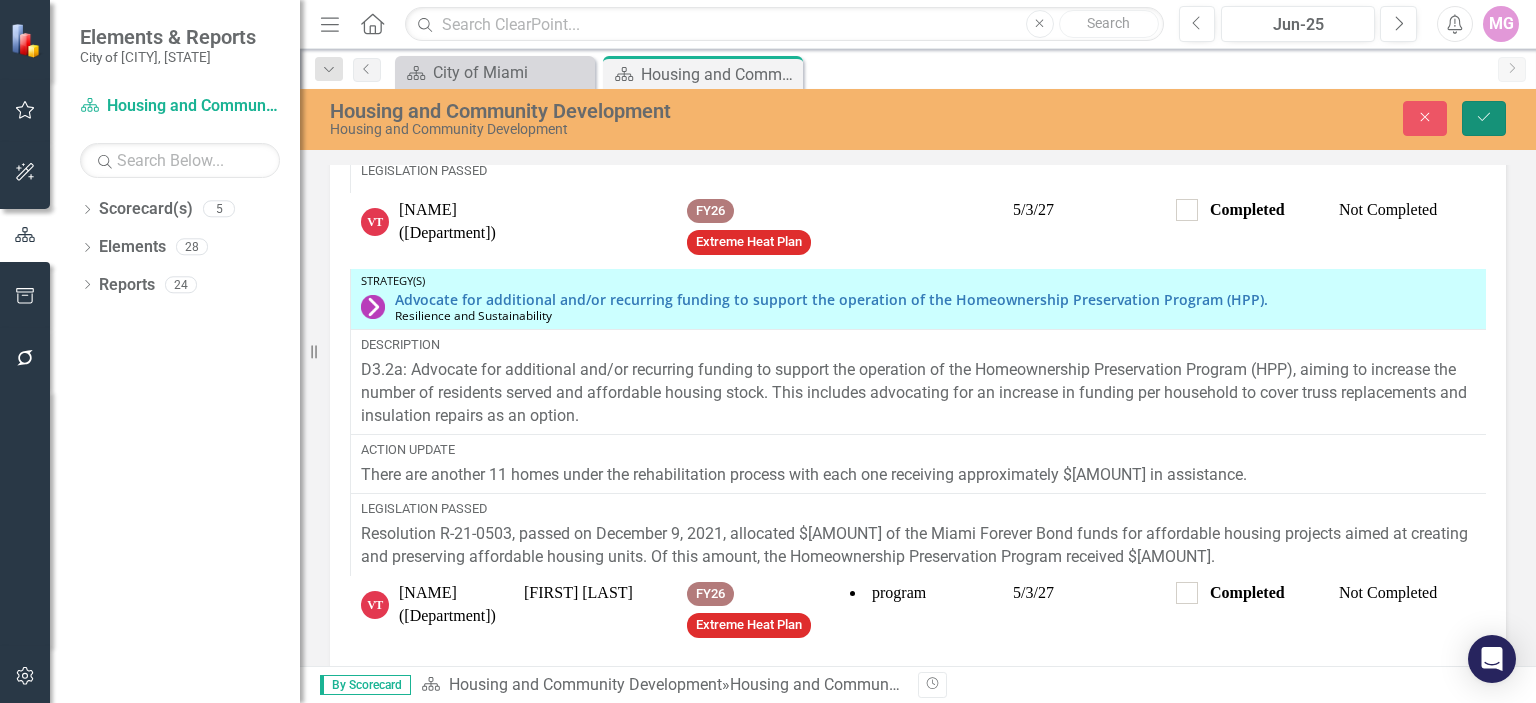 click on "Save" at bounding box center (1484, 117) 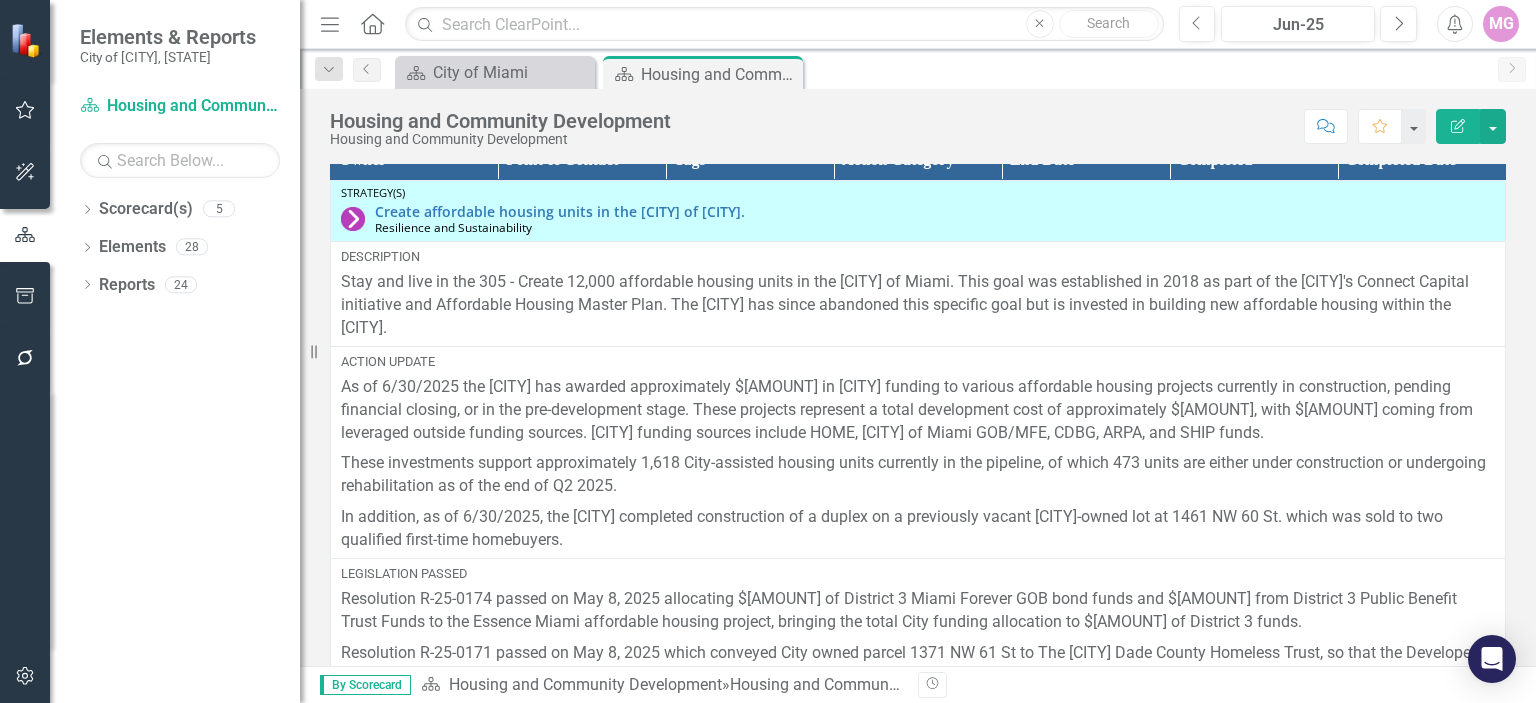 scroll, scrollTop: 2322, scrollLeft: 0, axis: vertical 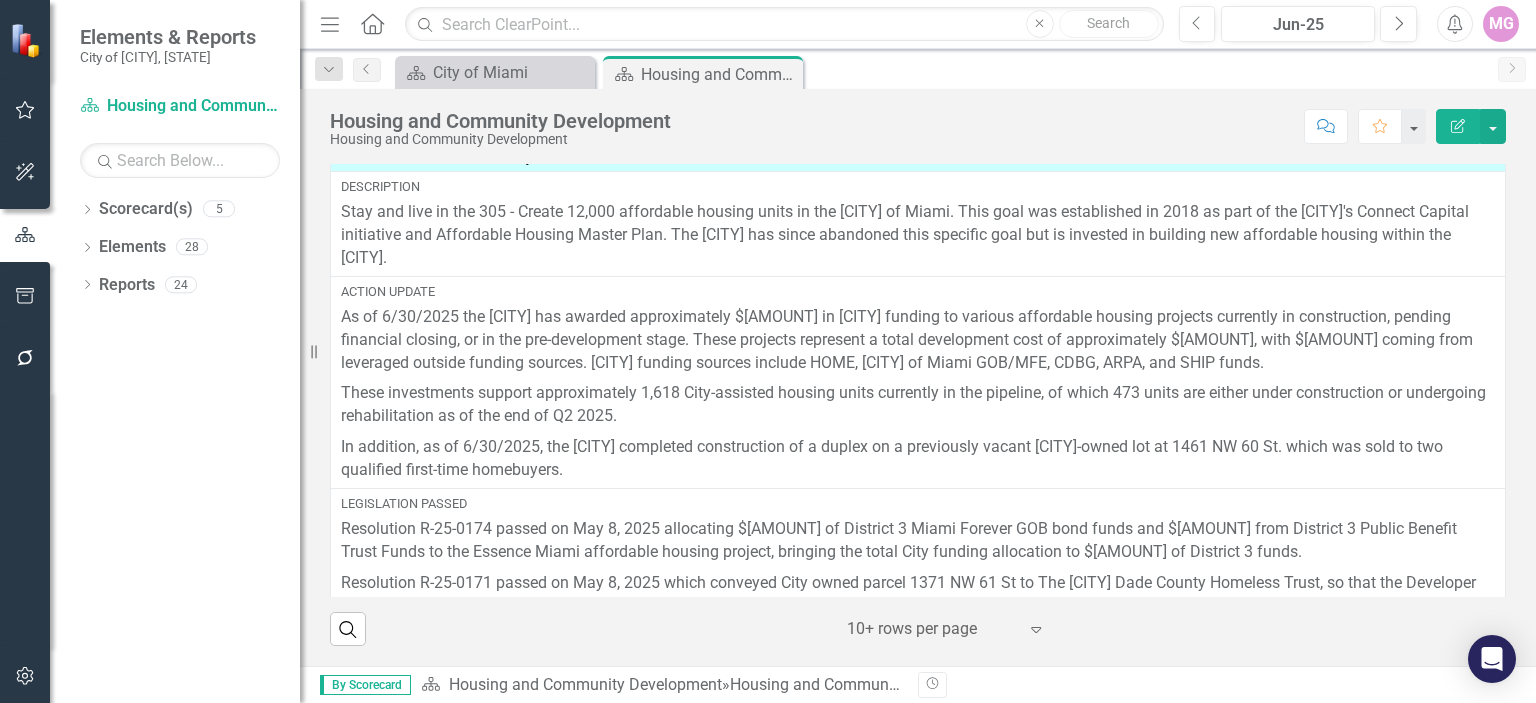 click on "MG" at bounding box center (1501, 24) 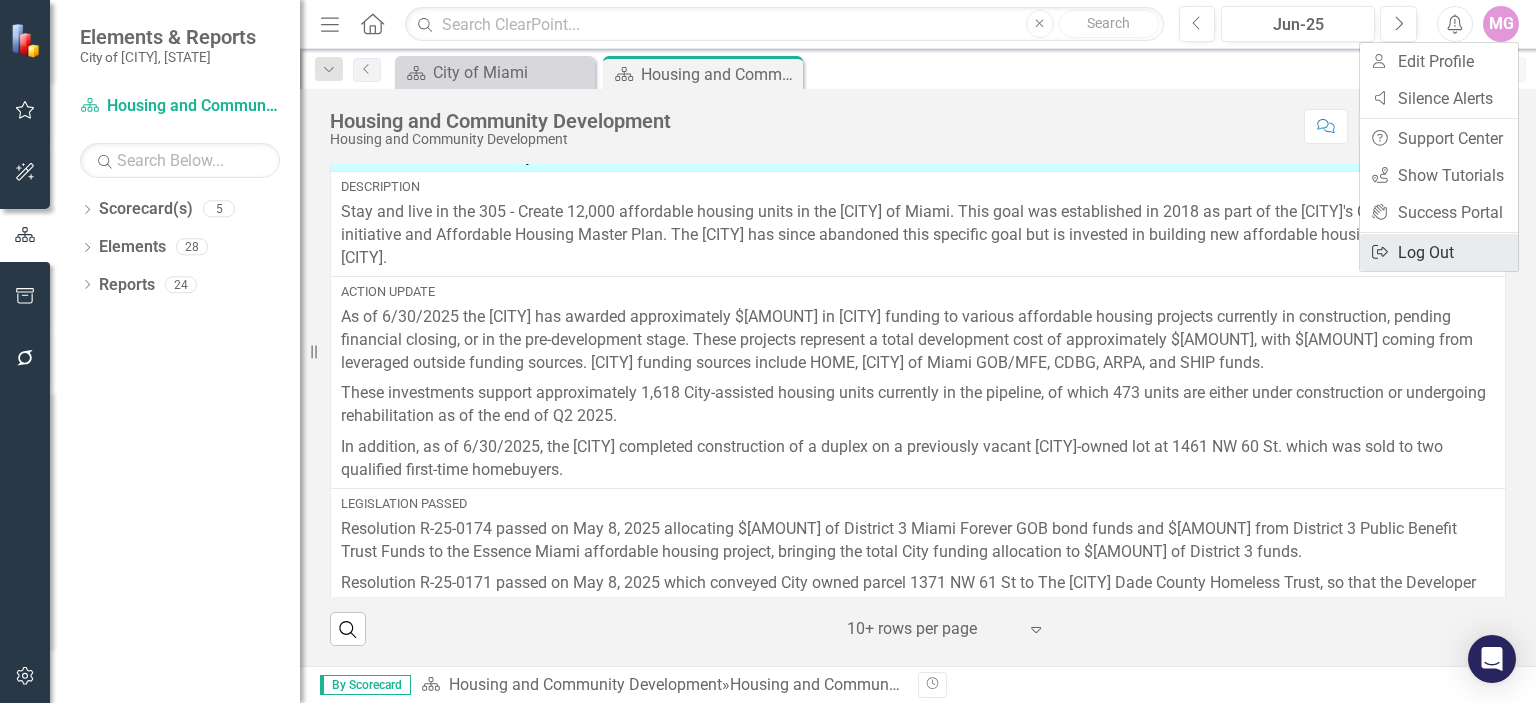 click on "Logout Log Out" at bounding box center (1439, 252) 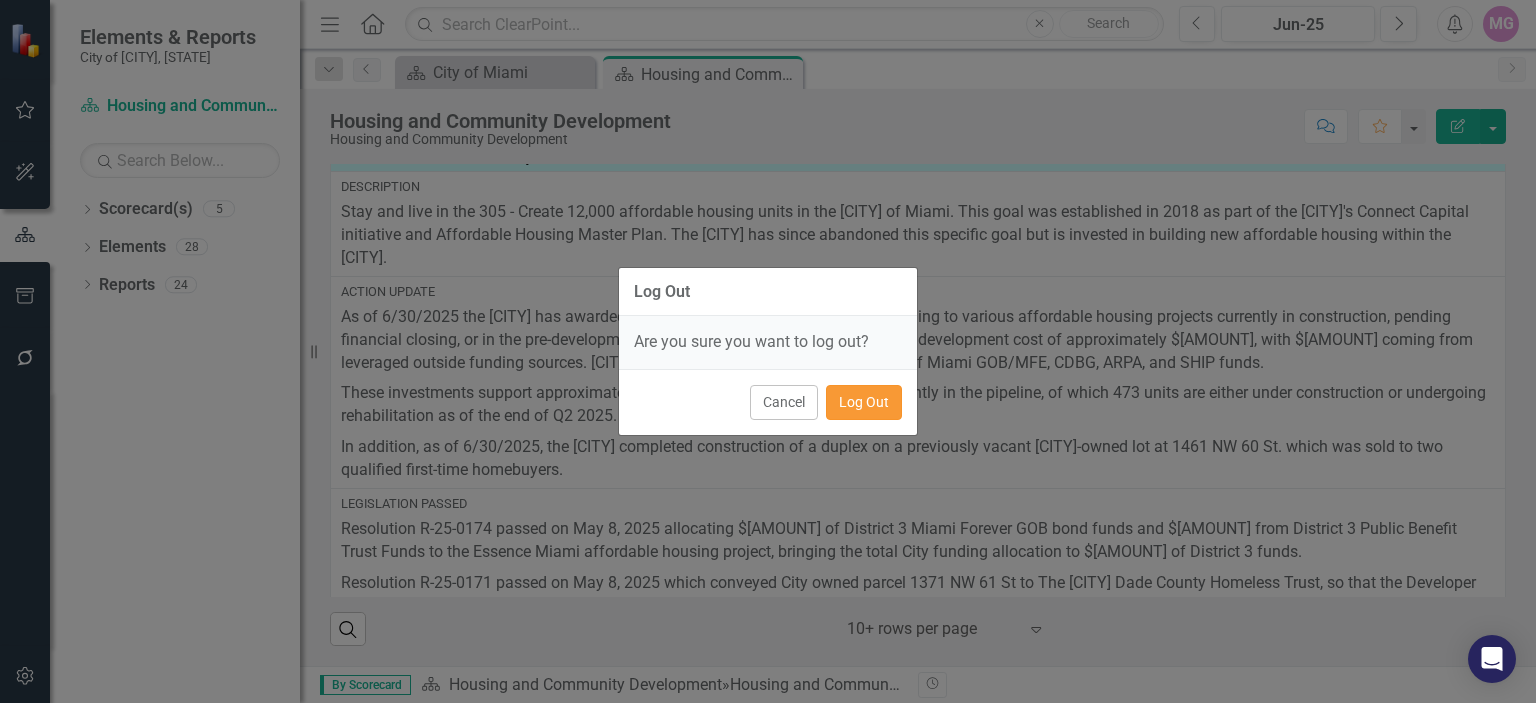 click on "Log Out" at bounding box center [864, 402] 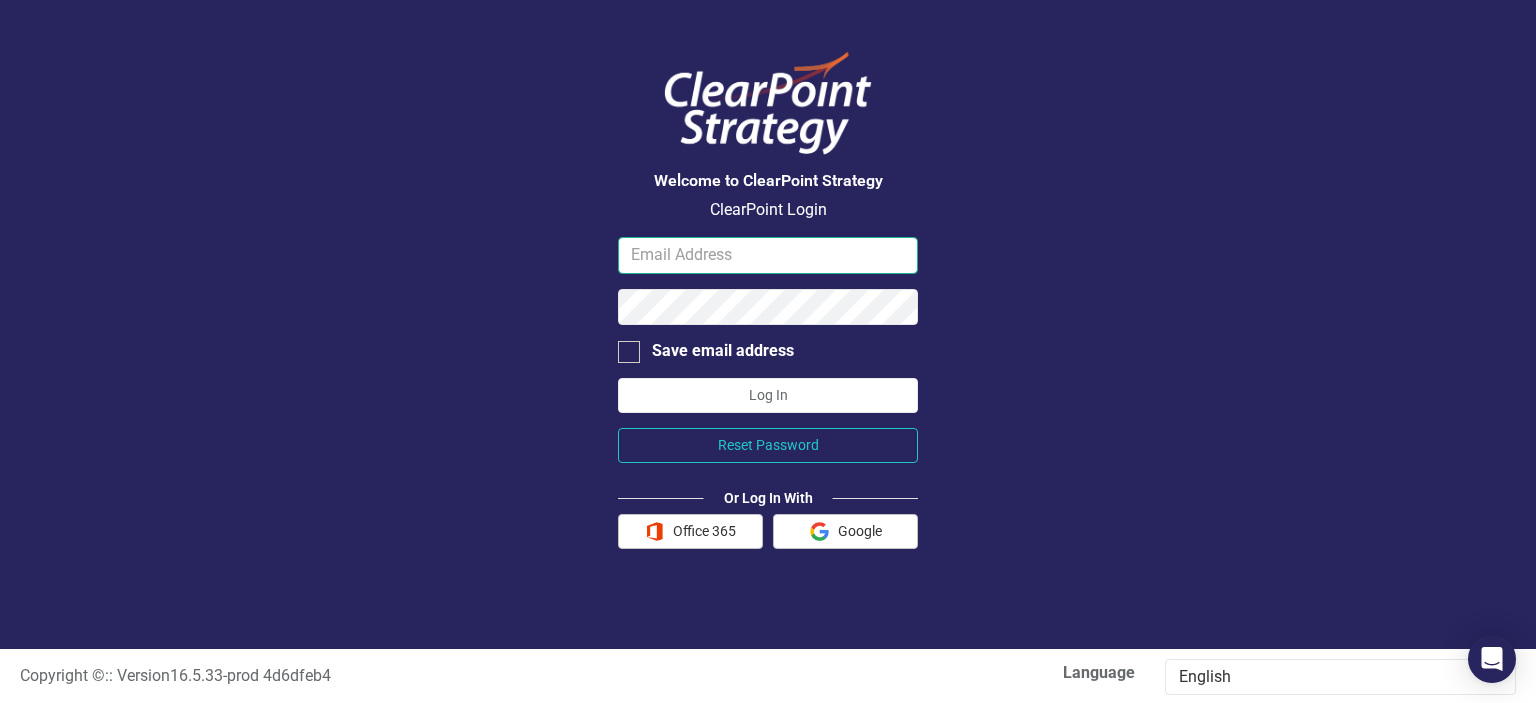 type on "[EMAIL]" 